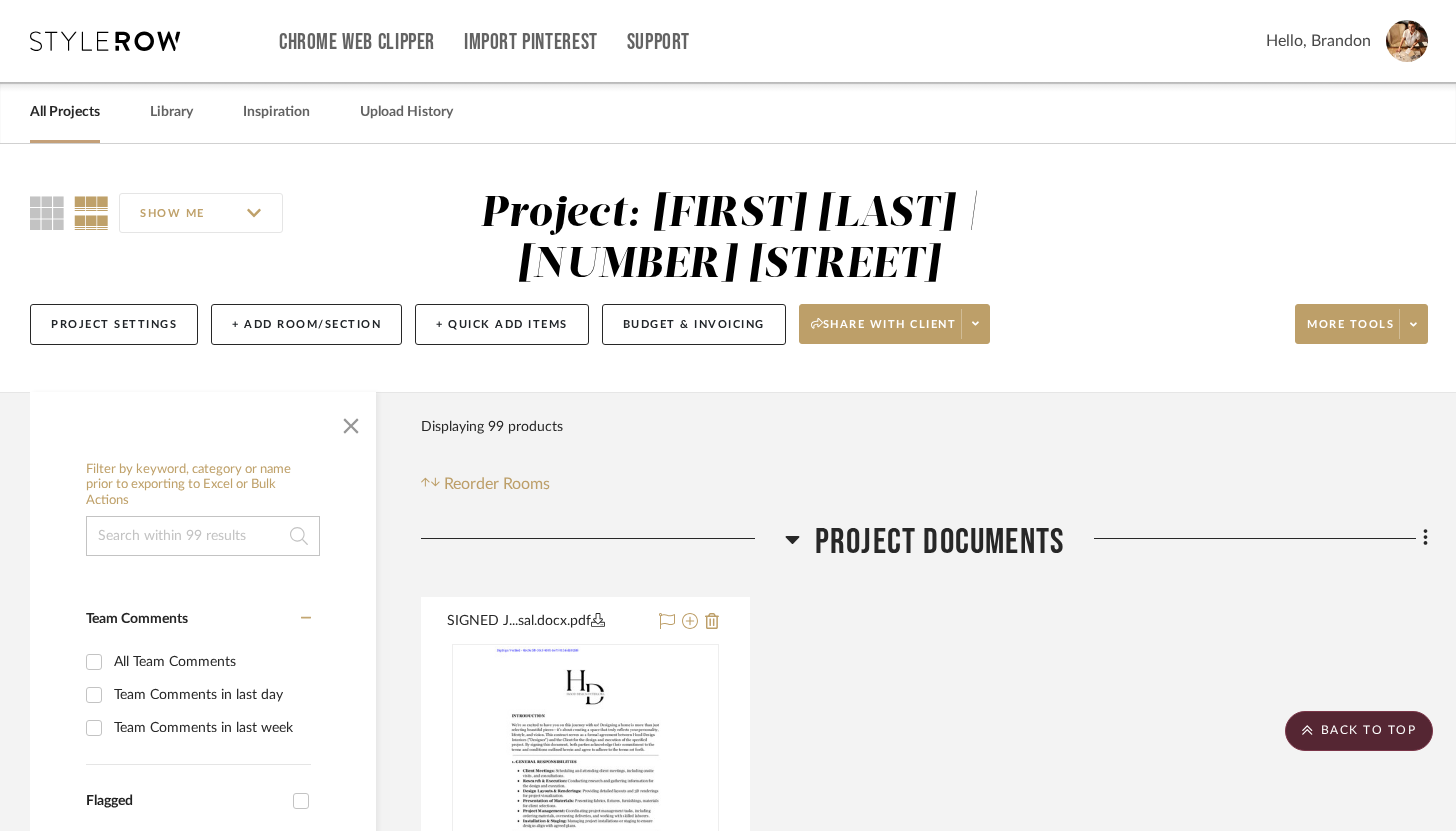 scroll, scrollTop: 11613, scrollLeft: 0, axis: vertical 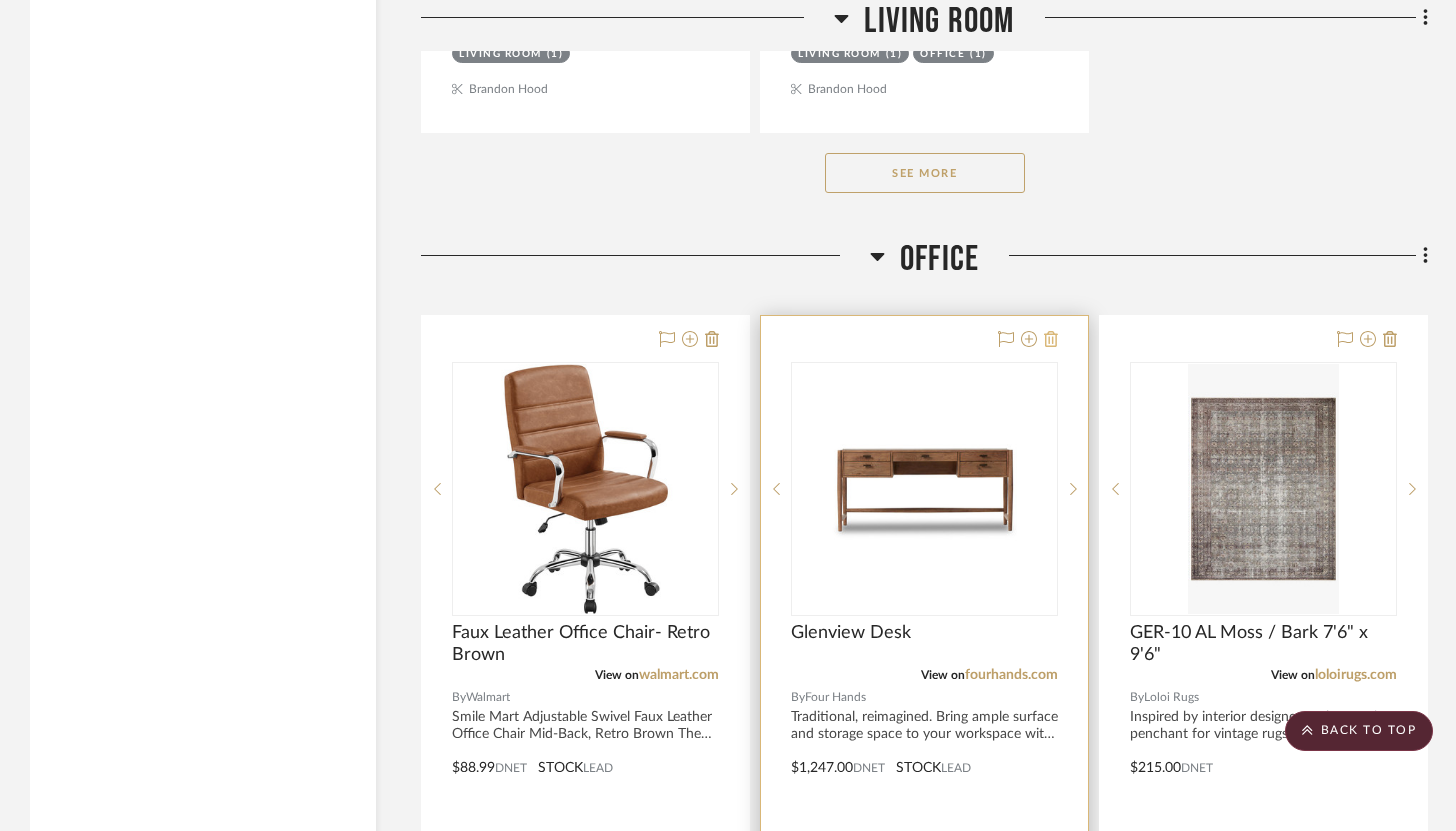 click 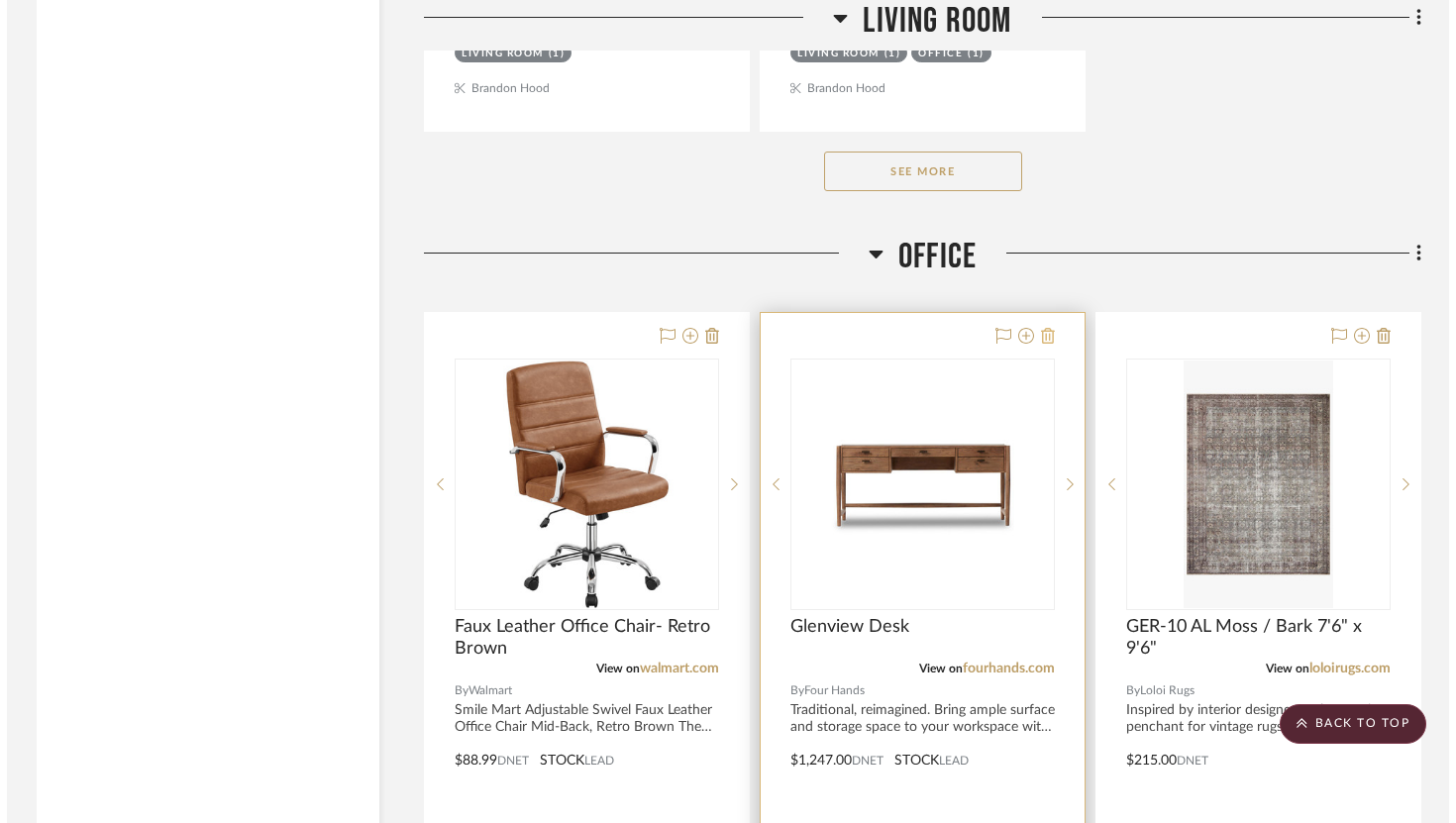 scroll, scrollTop: 0, scrollLeft: 0, axis: both 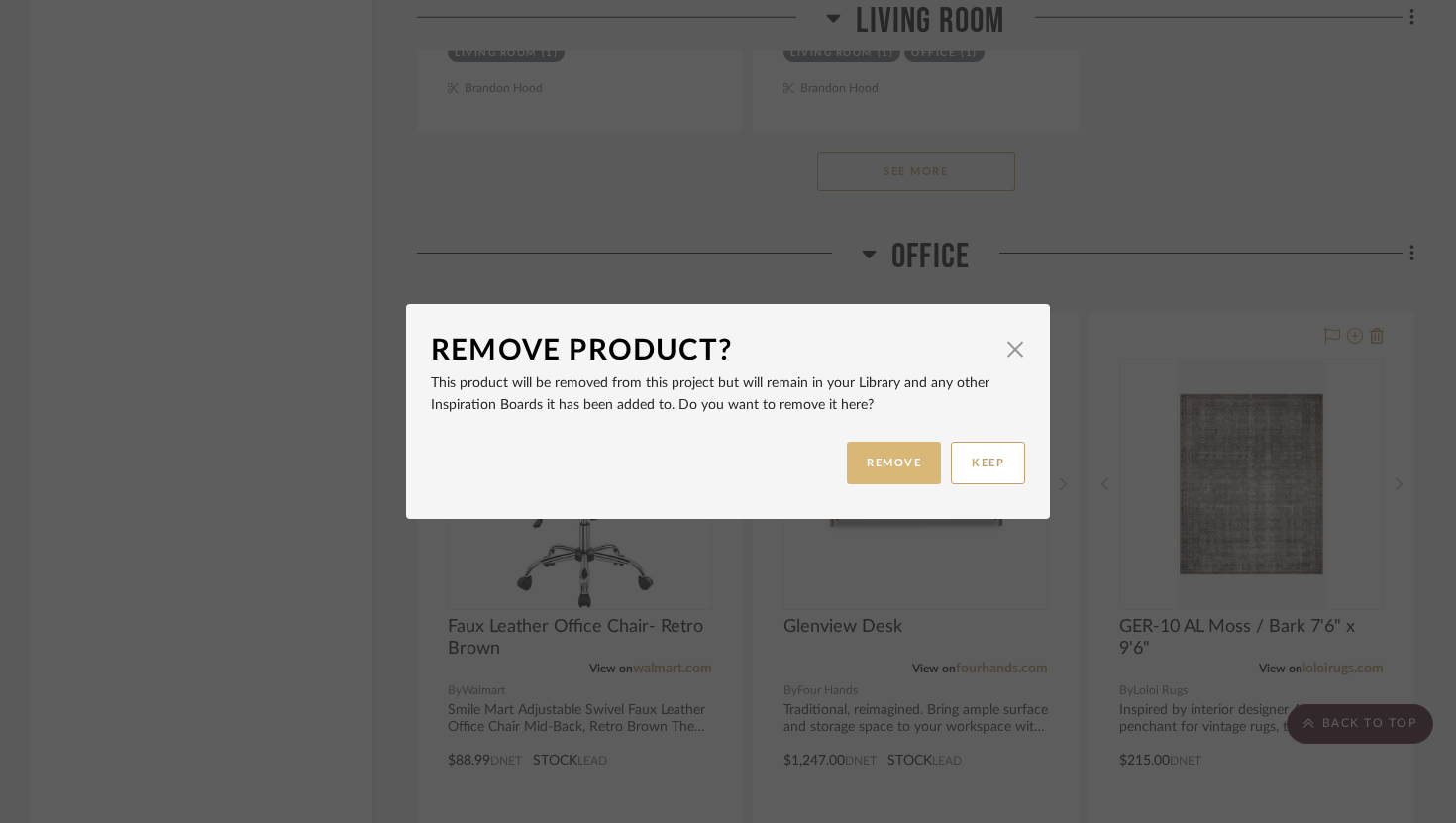 click on "REMOVE" at bounding box center [893, 463] 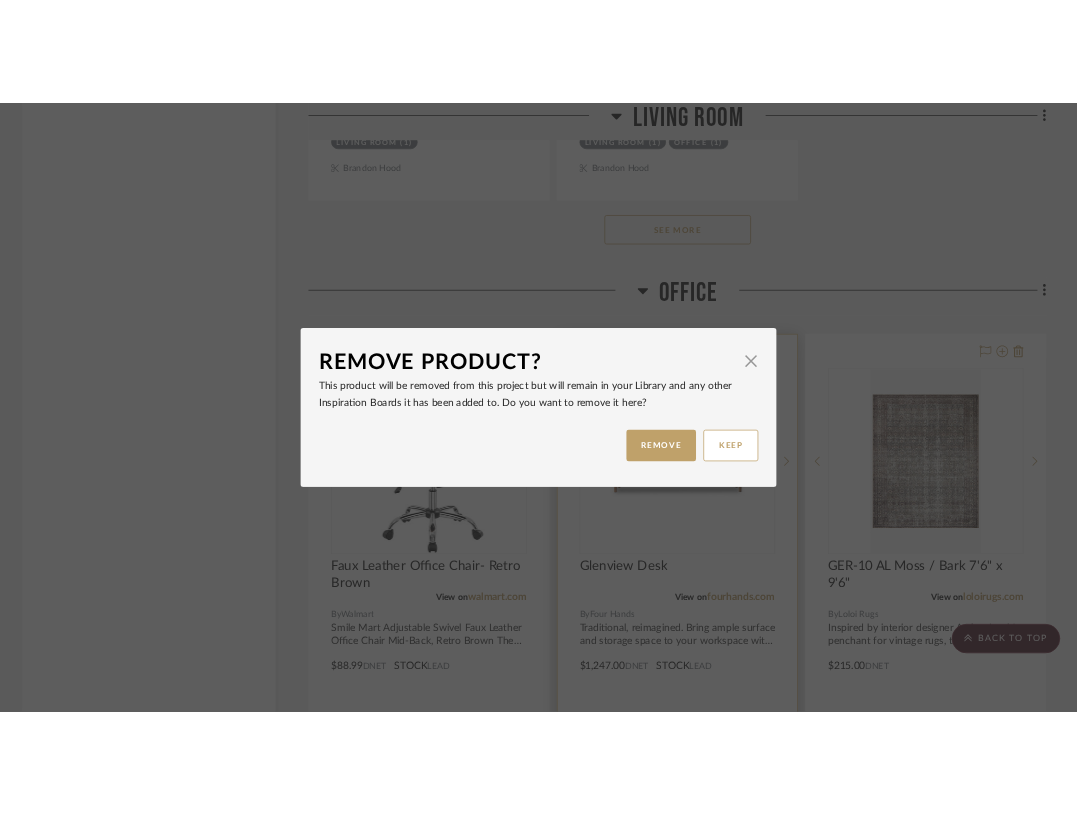 scroll, scrollTop: 11613, scrollLeft: 0, axis: vertical 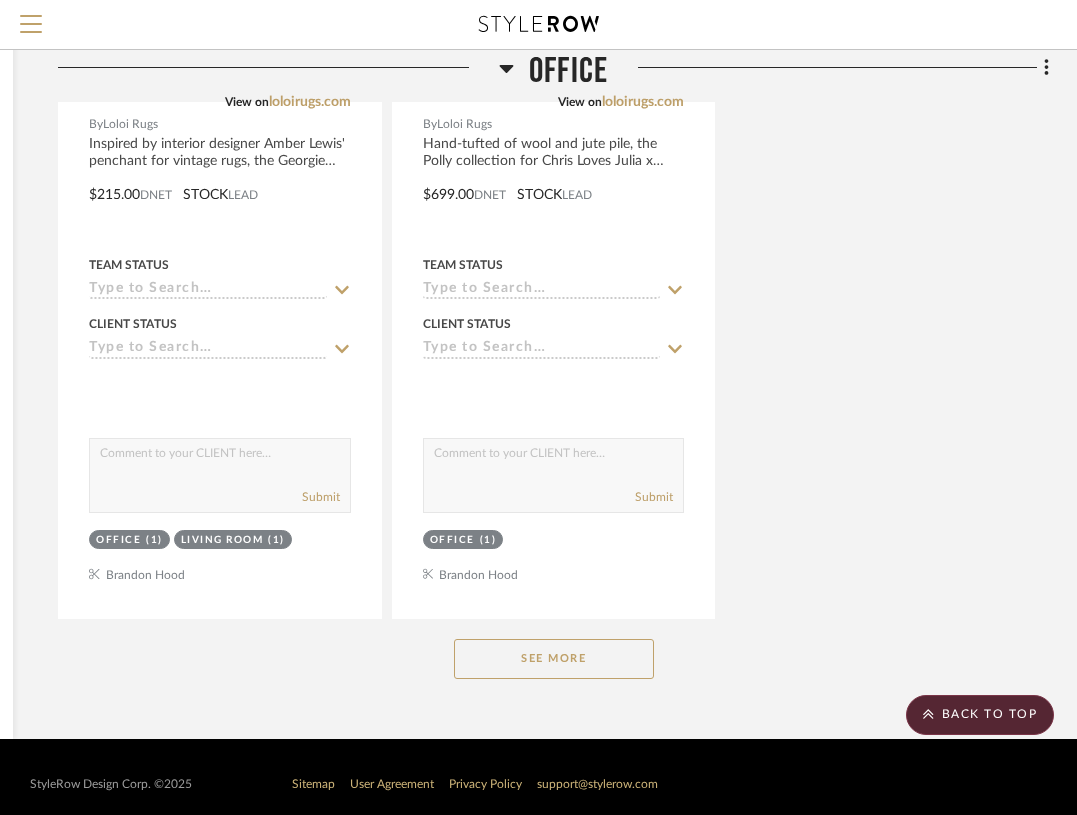 click on "See More" 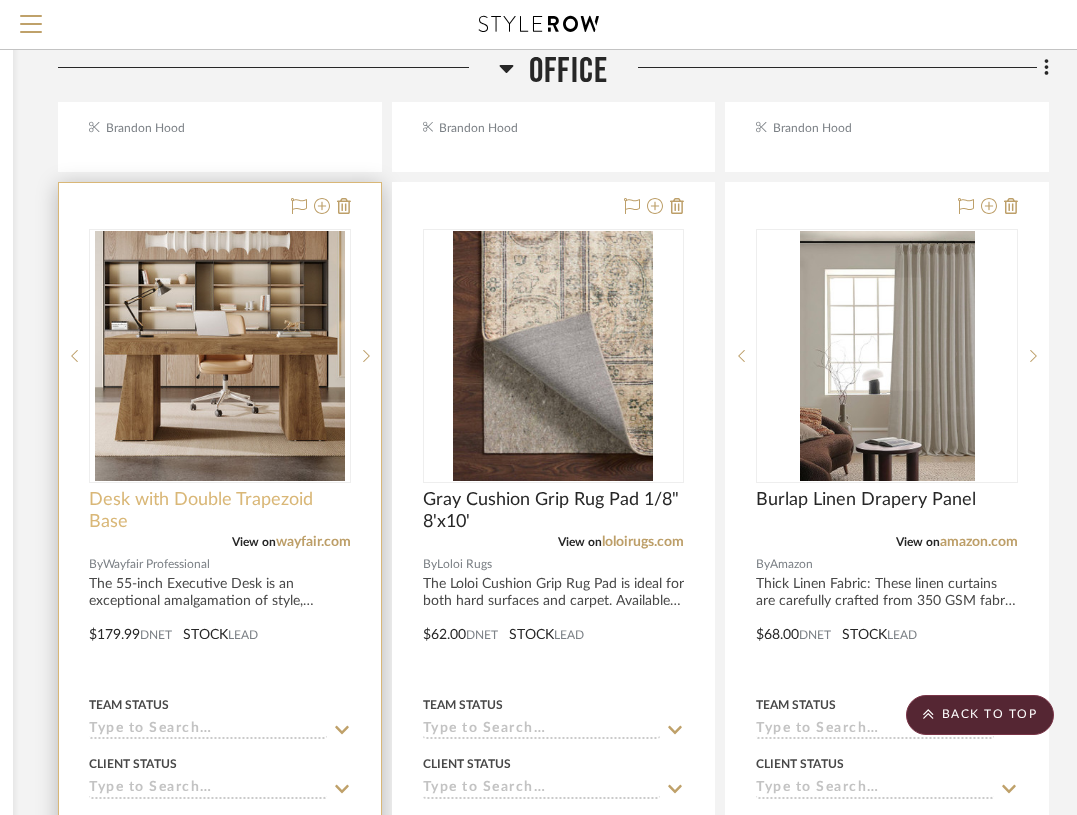 scroll, scrollTop: 16103, scrollLeft: 363, axis: both 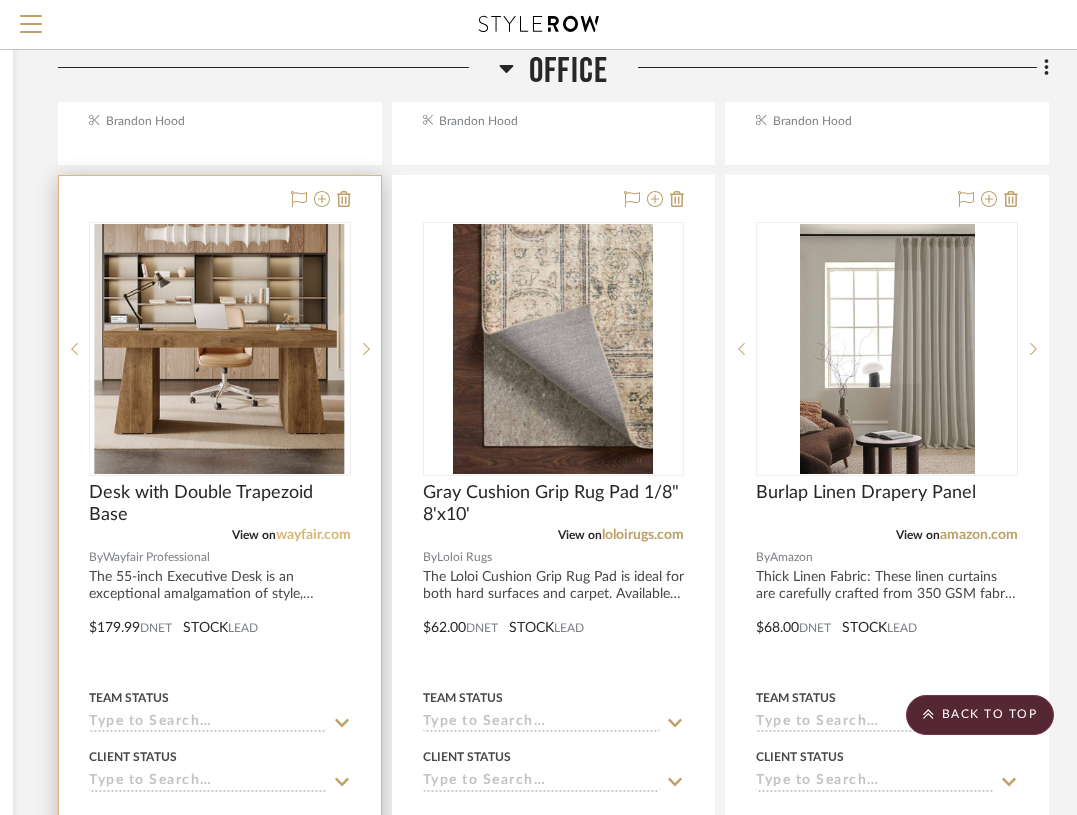 click on "wayfair.com" at bounding box center [313, 535] 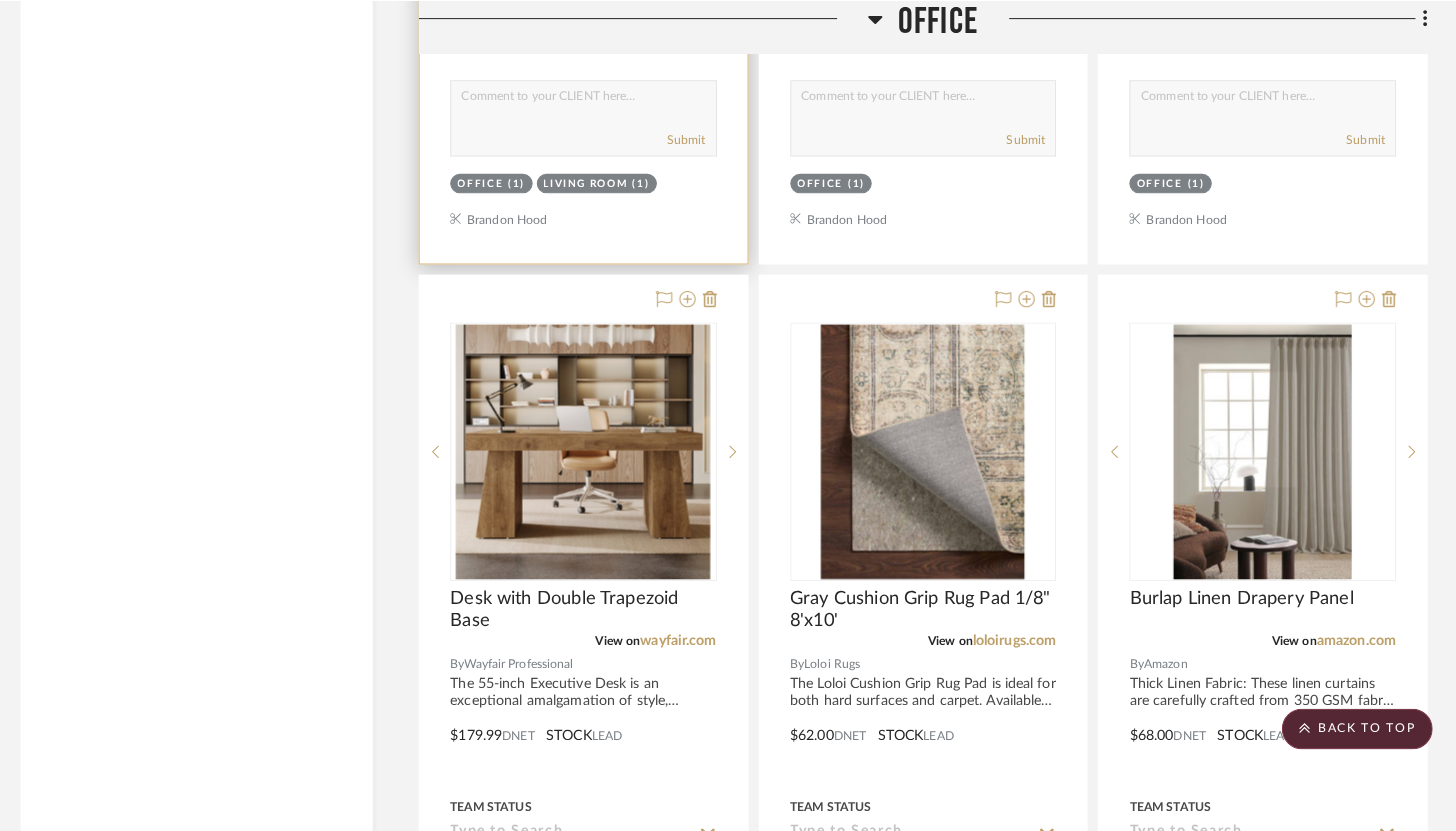 scroll, scrollTop: 16103, scrollLeft: 0, axis: vertical 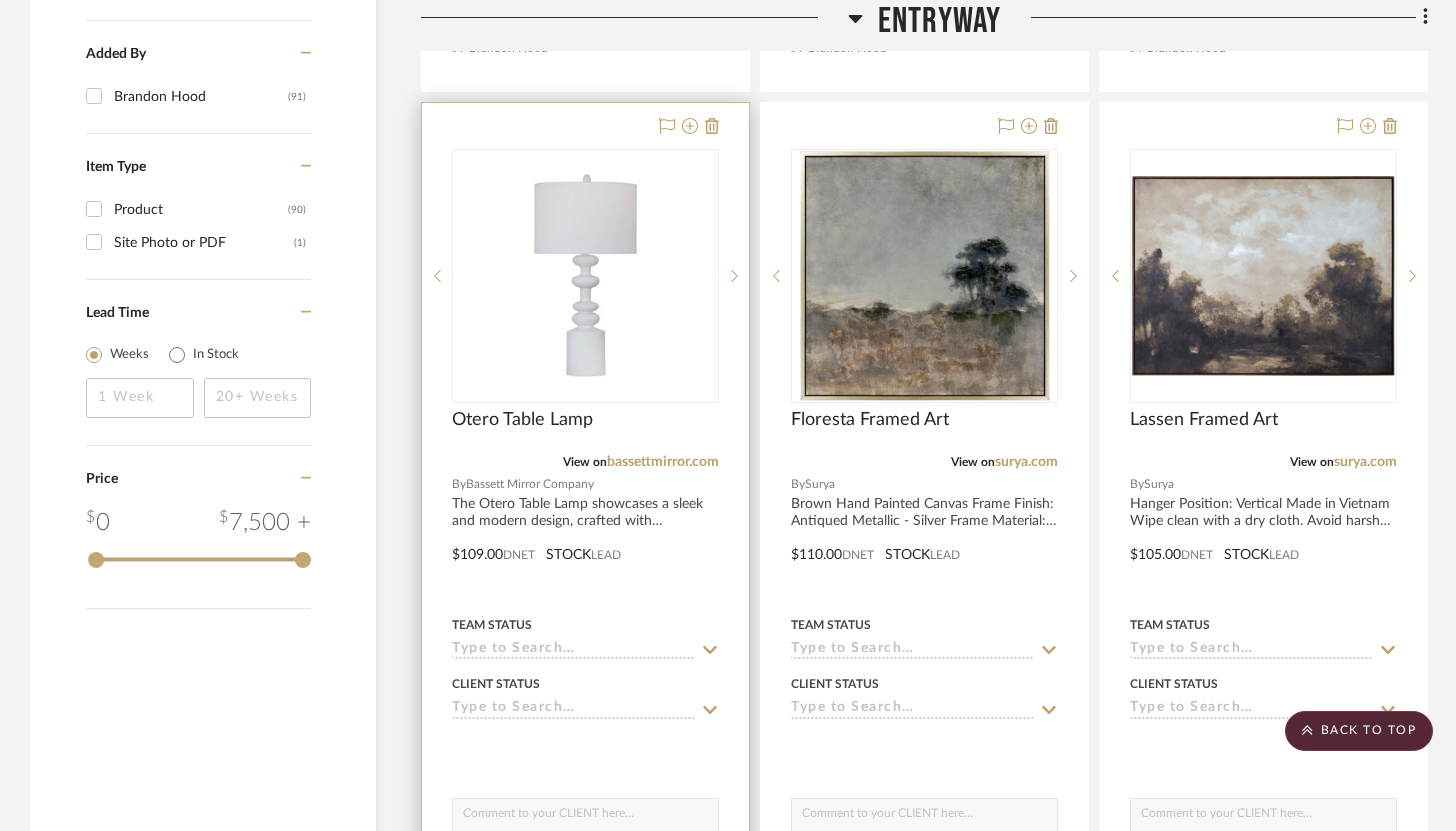 type 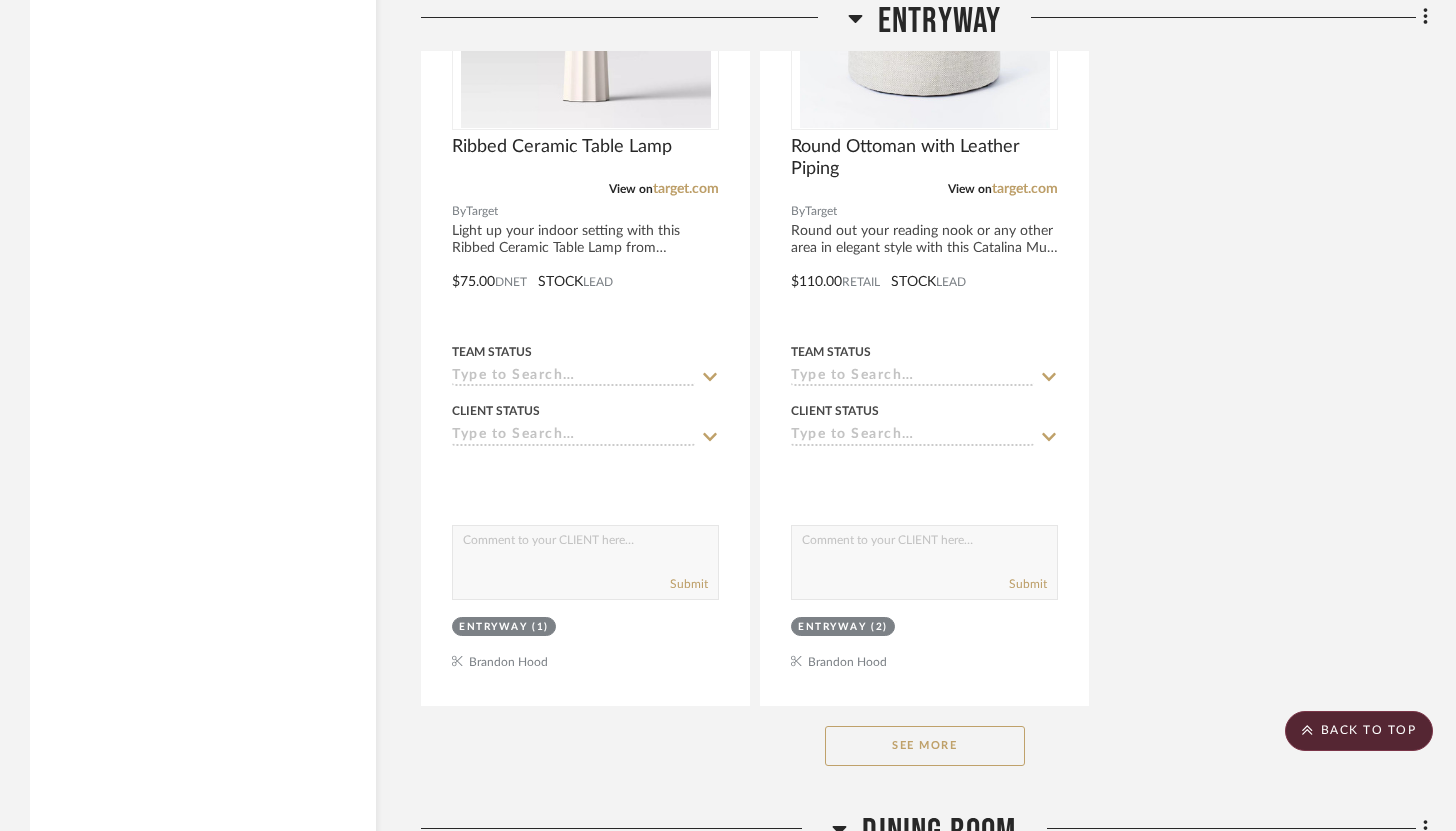 scroll, scrollTop: 3569, scrollLeft: 0, axis: vertical 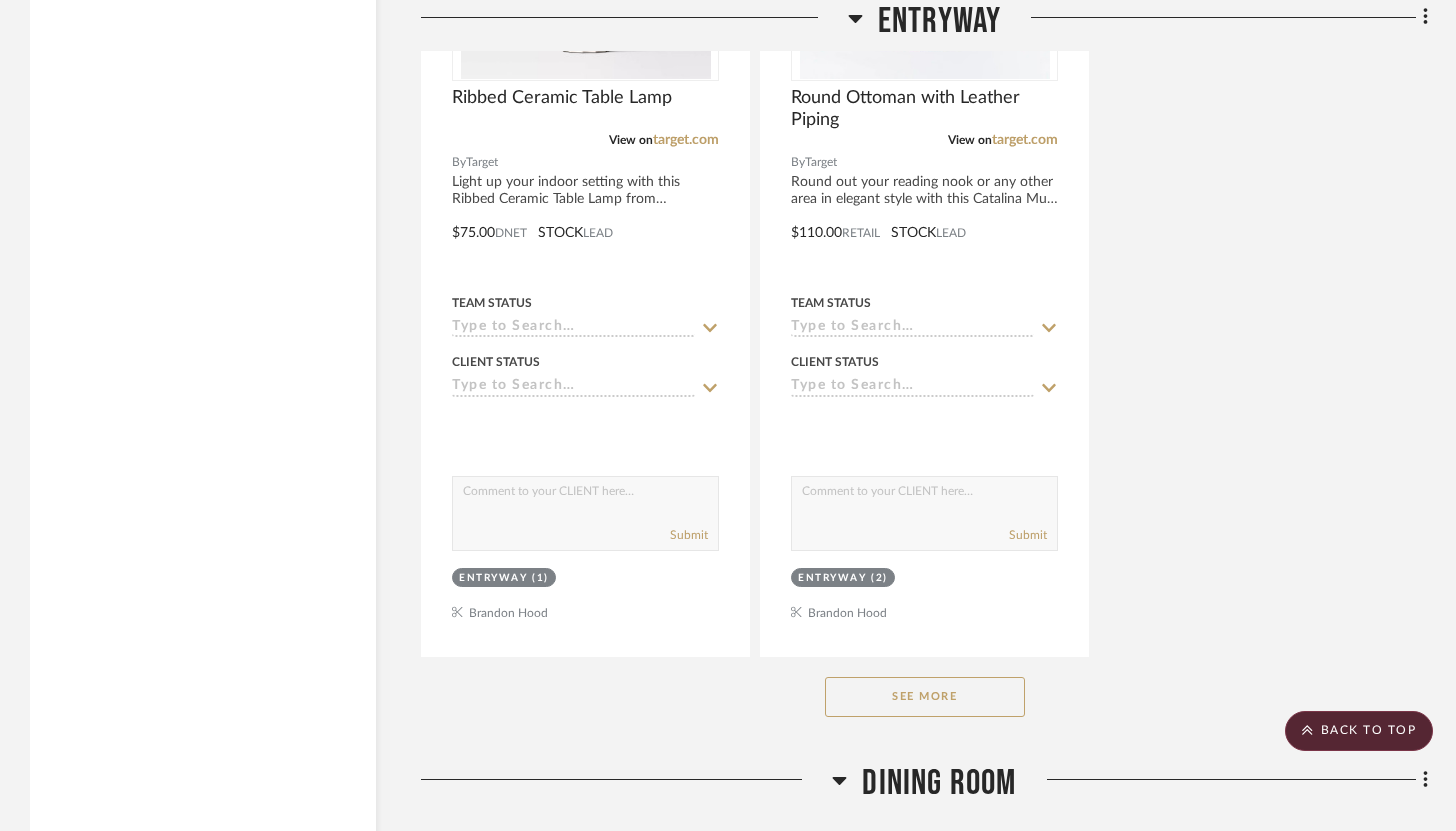 click on "See More" 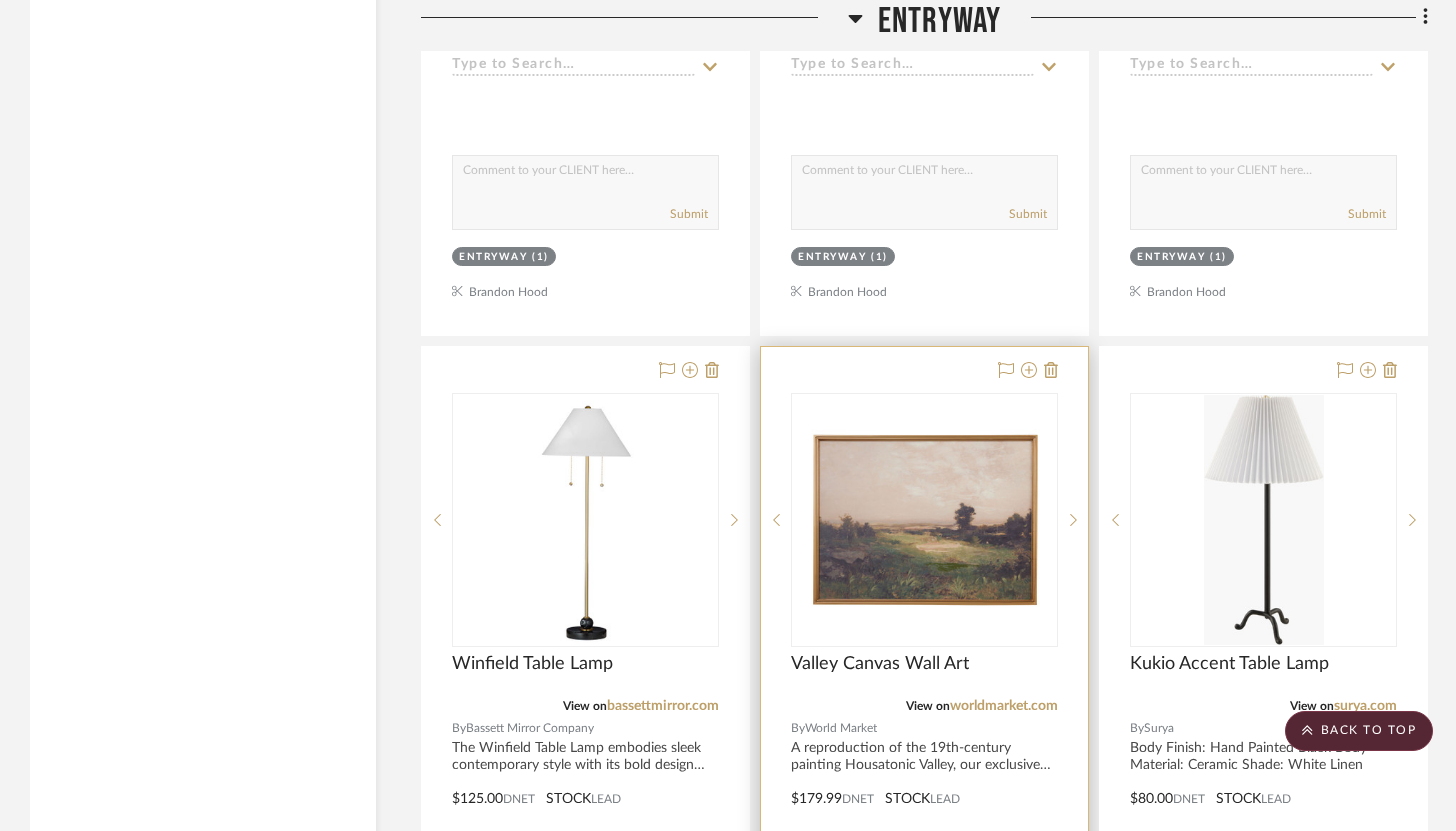 scroll, scrollTop: 5659, scrollLeft: 0, axis: vertical 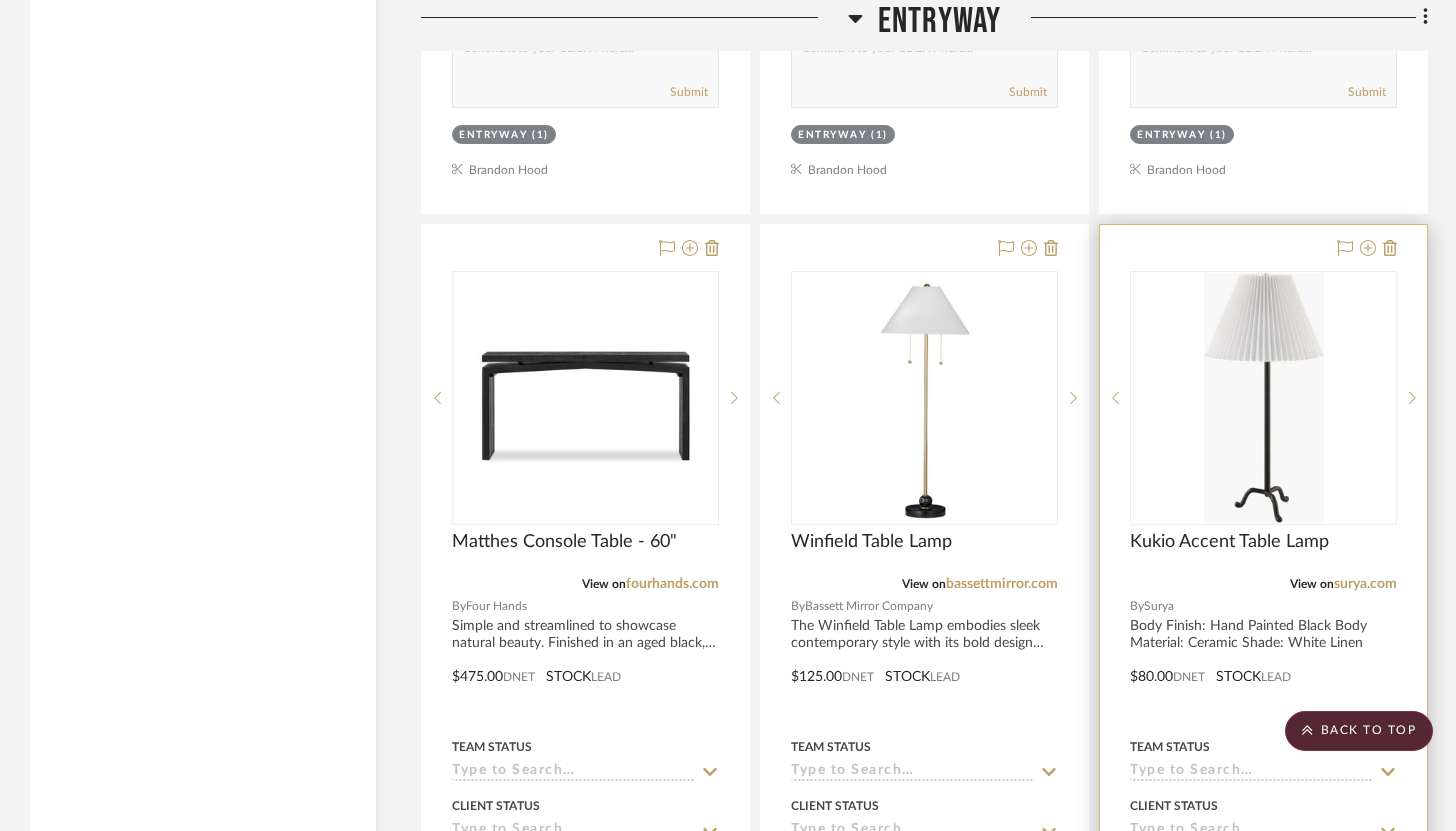 click at bounding box center (1263, 662) 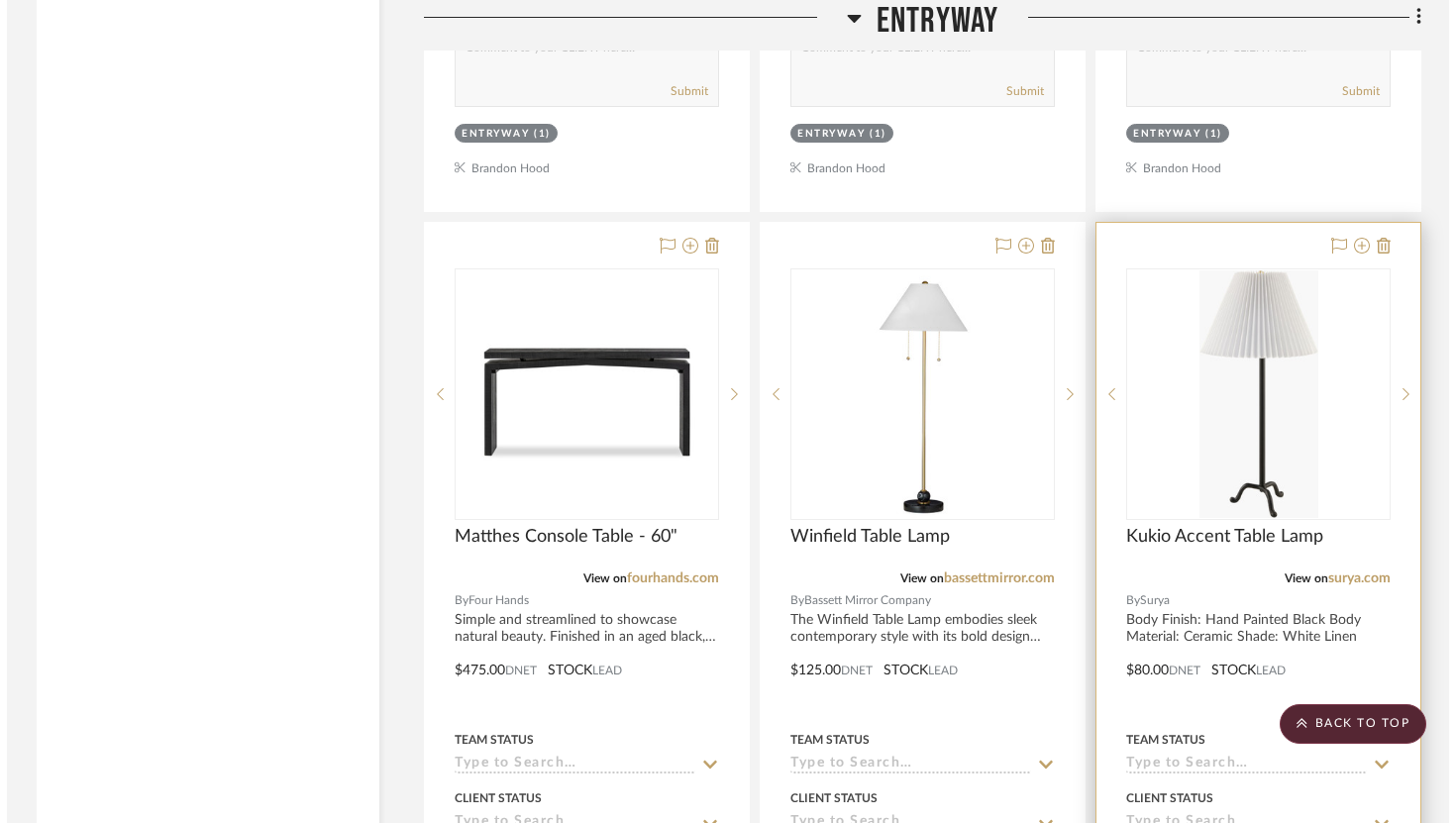 scroll, scrollTop: 0, scrollLeft: 0, axis: both 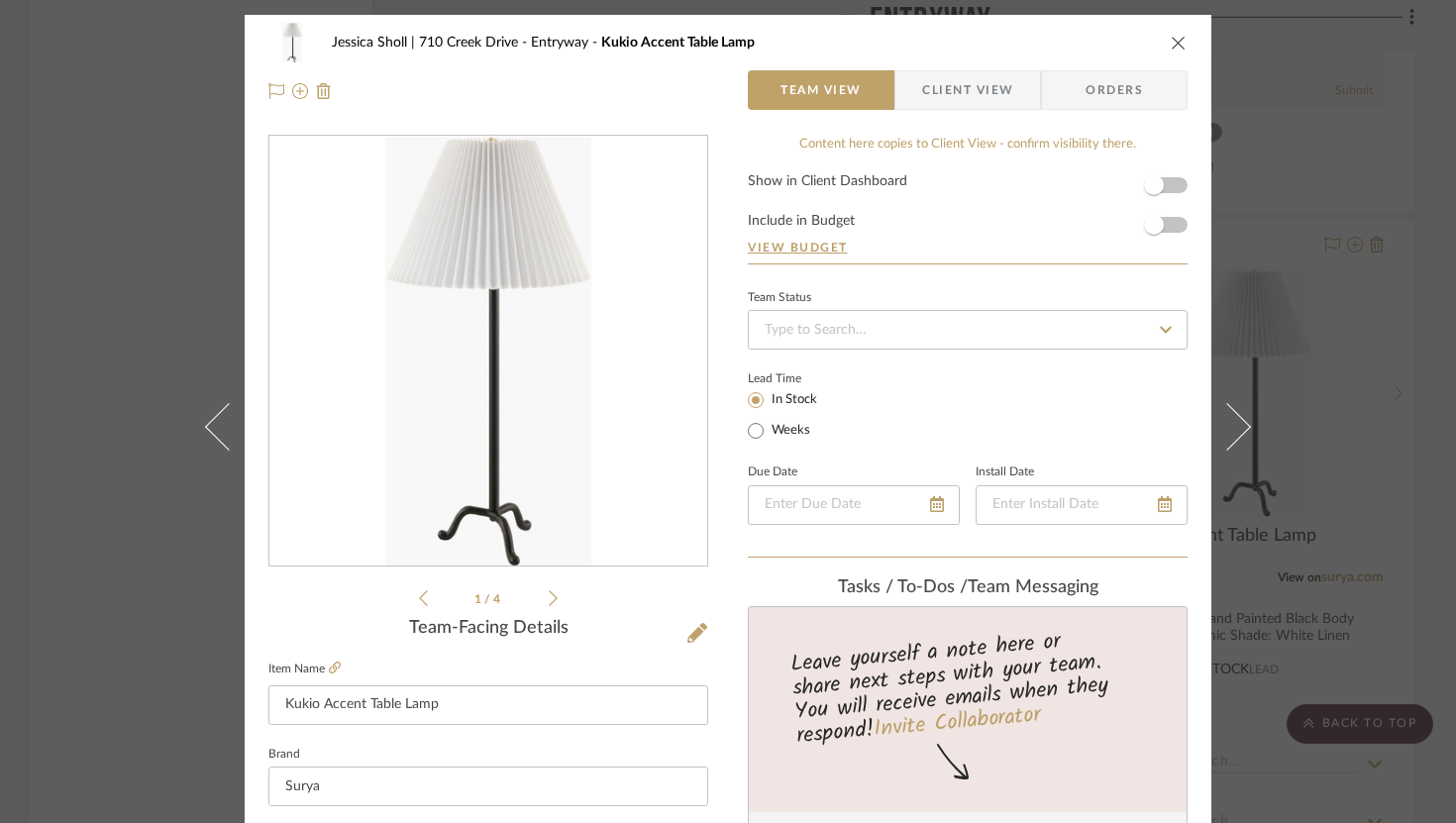 click at bounding box center [1179, 43] 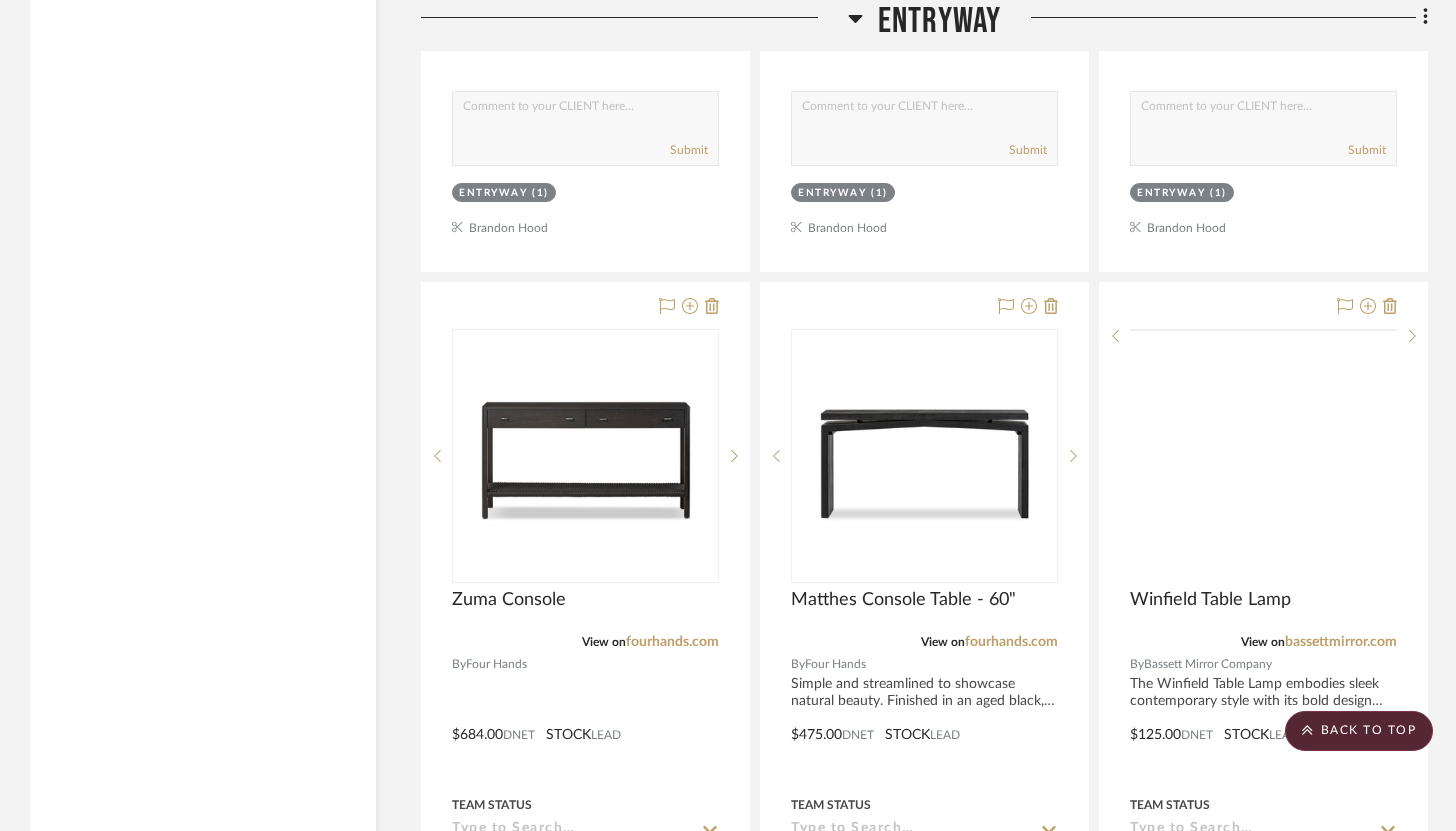 scroll, scrollTop: 5826, scrollLeft: 0, axis: vertical 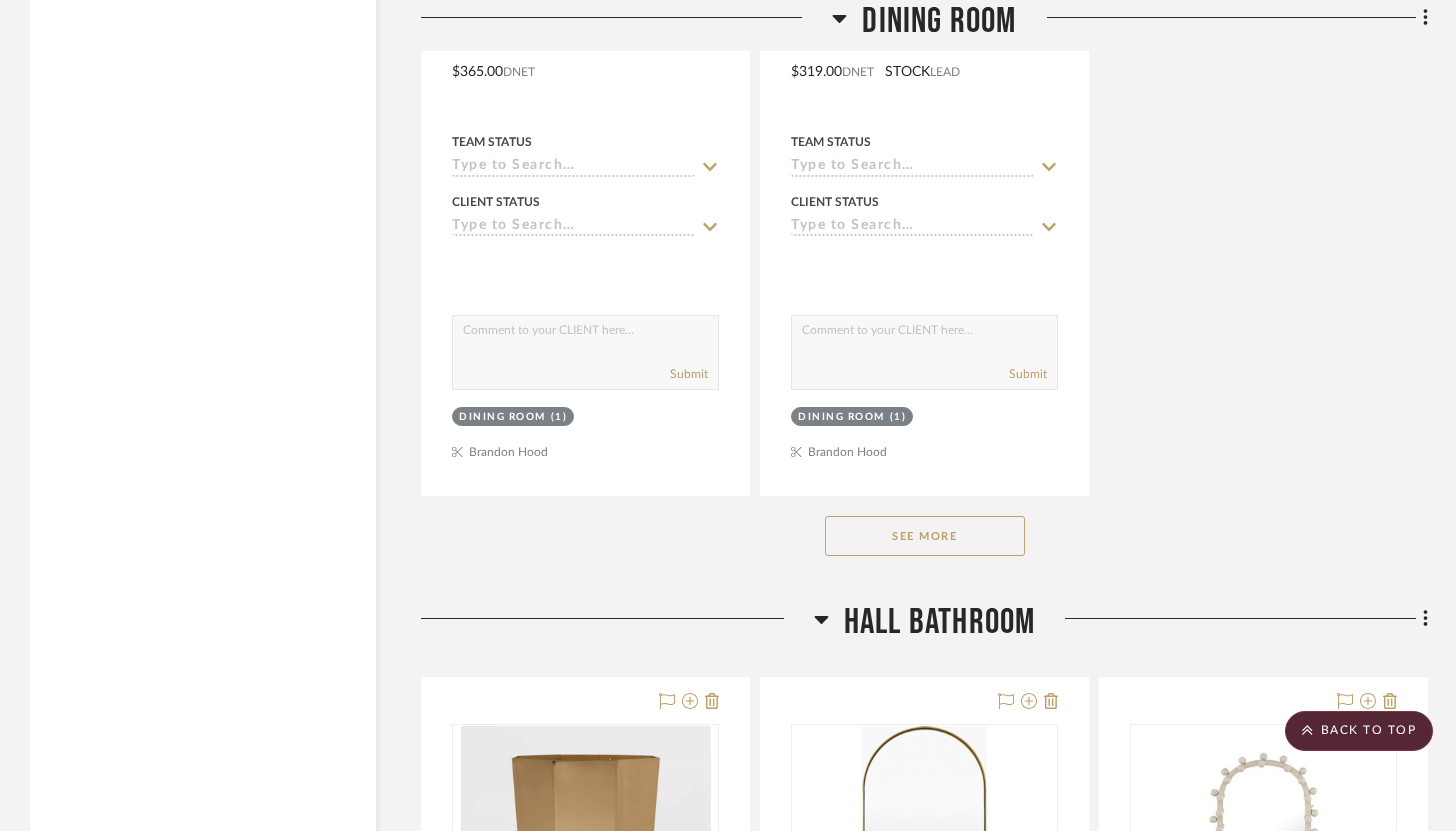 click on "See More" 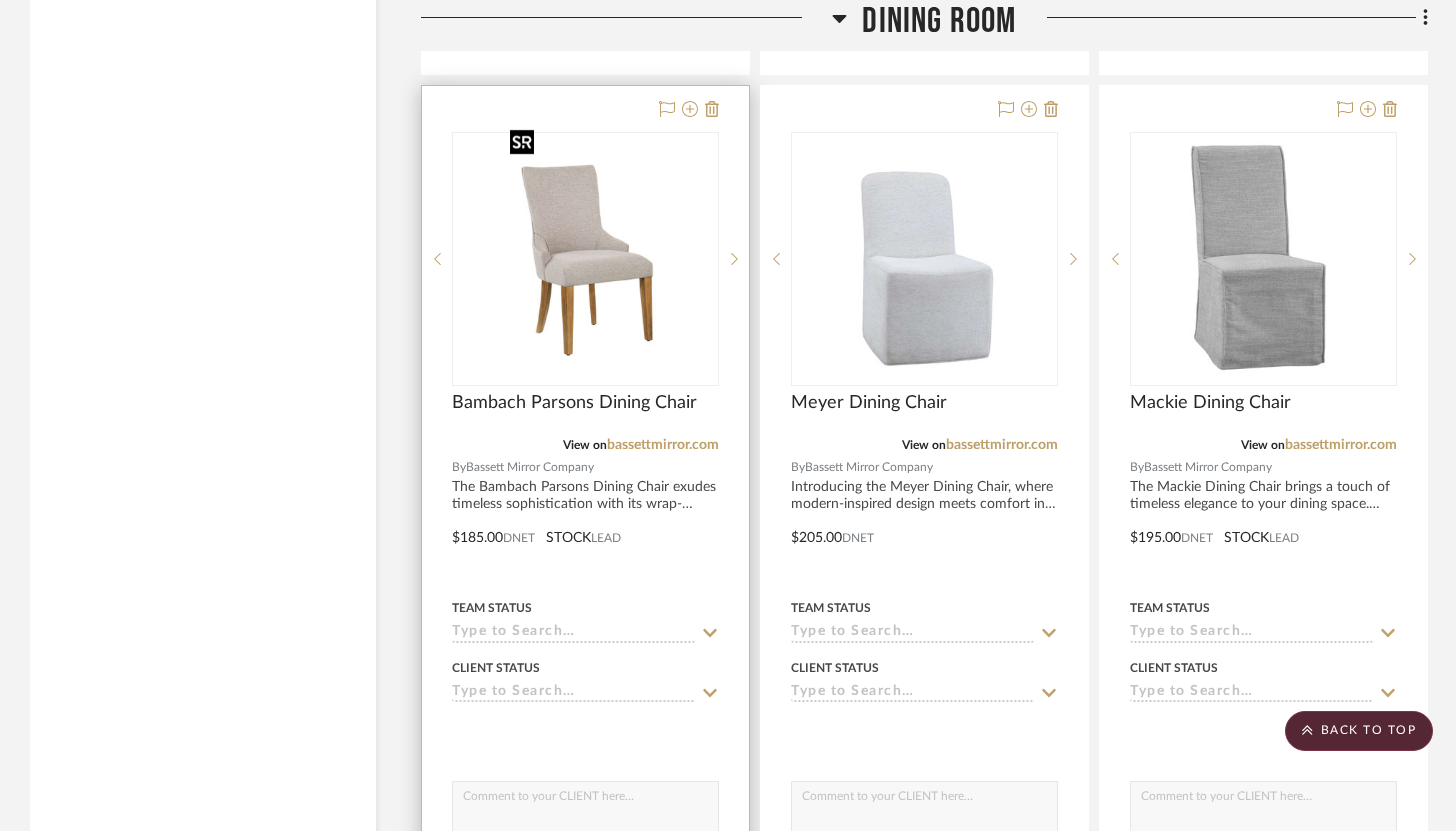 scroll, scrollTop: 12303, scrollLeft: 0, axis: vertical 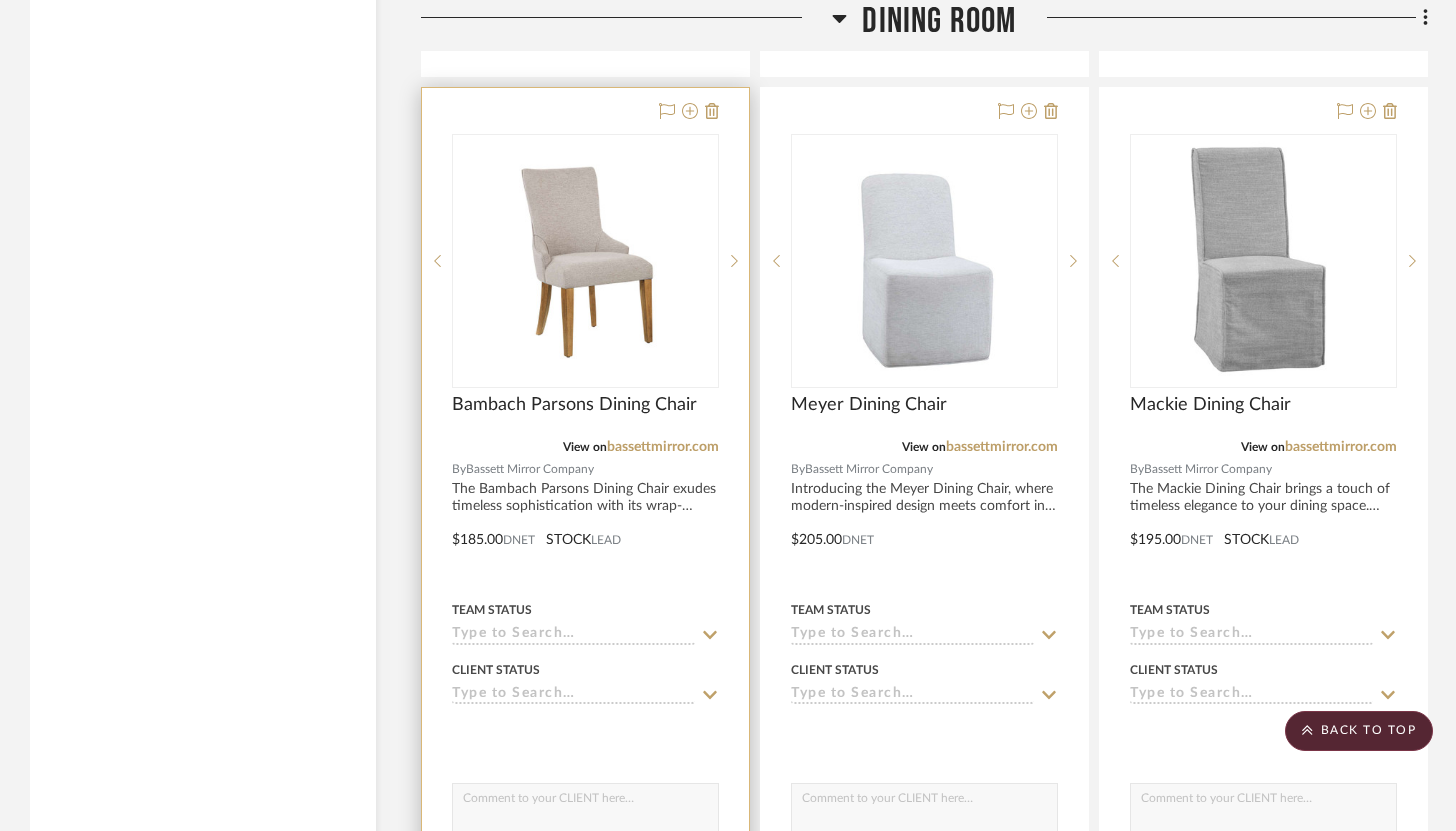 click at bounding box center (585, 525) 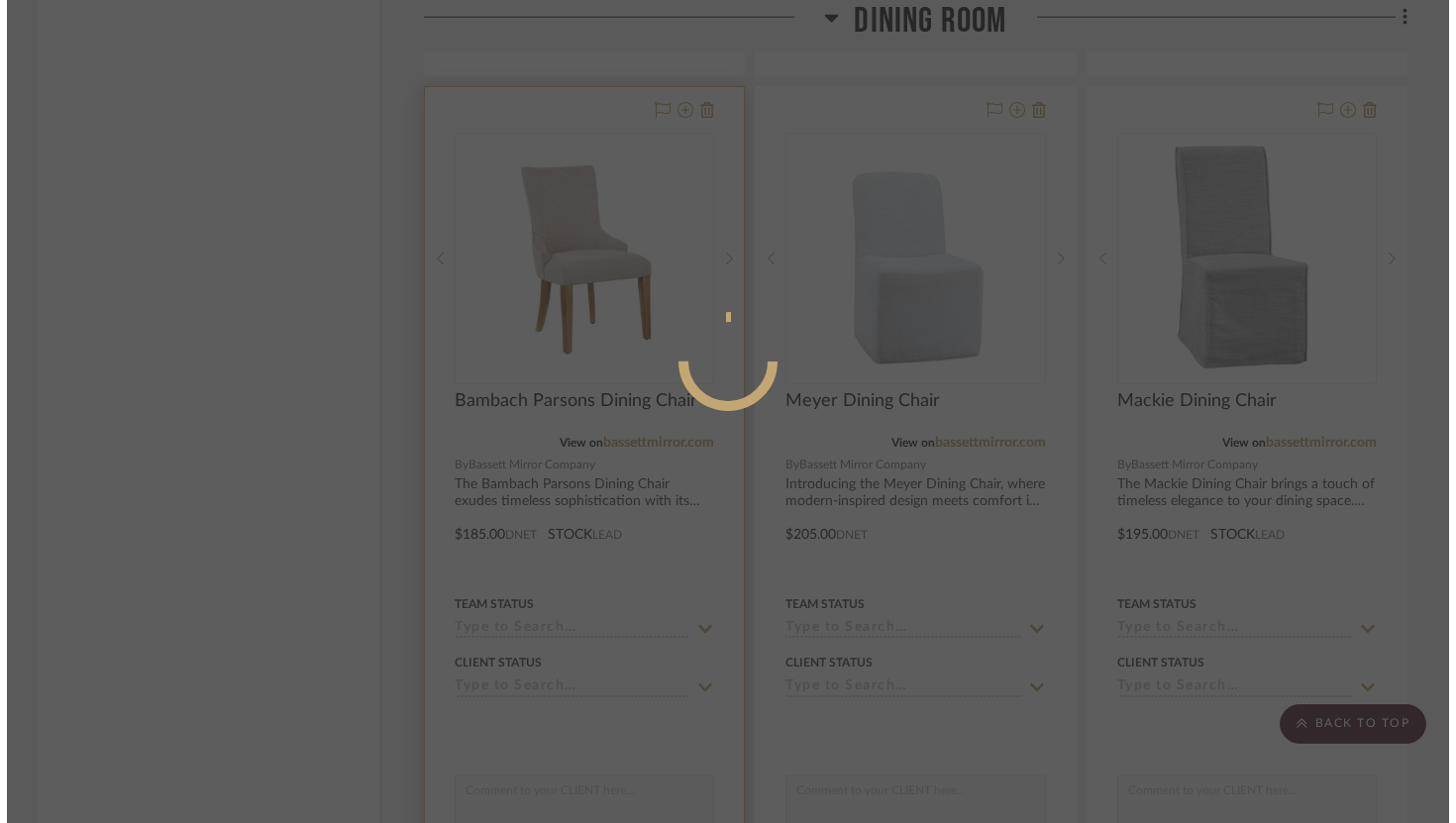 scroll, scrollTop: 0, scrollLeft: 0, axis: both 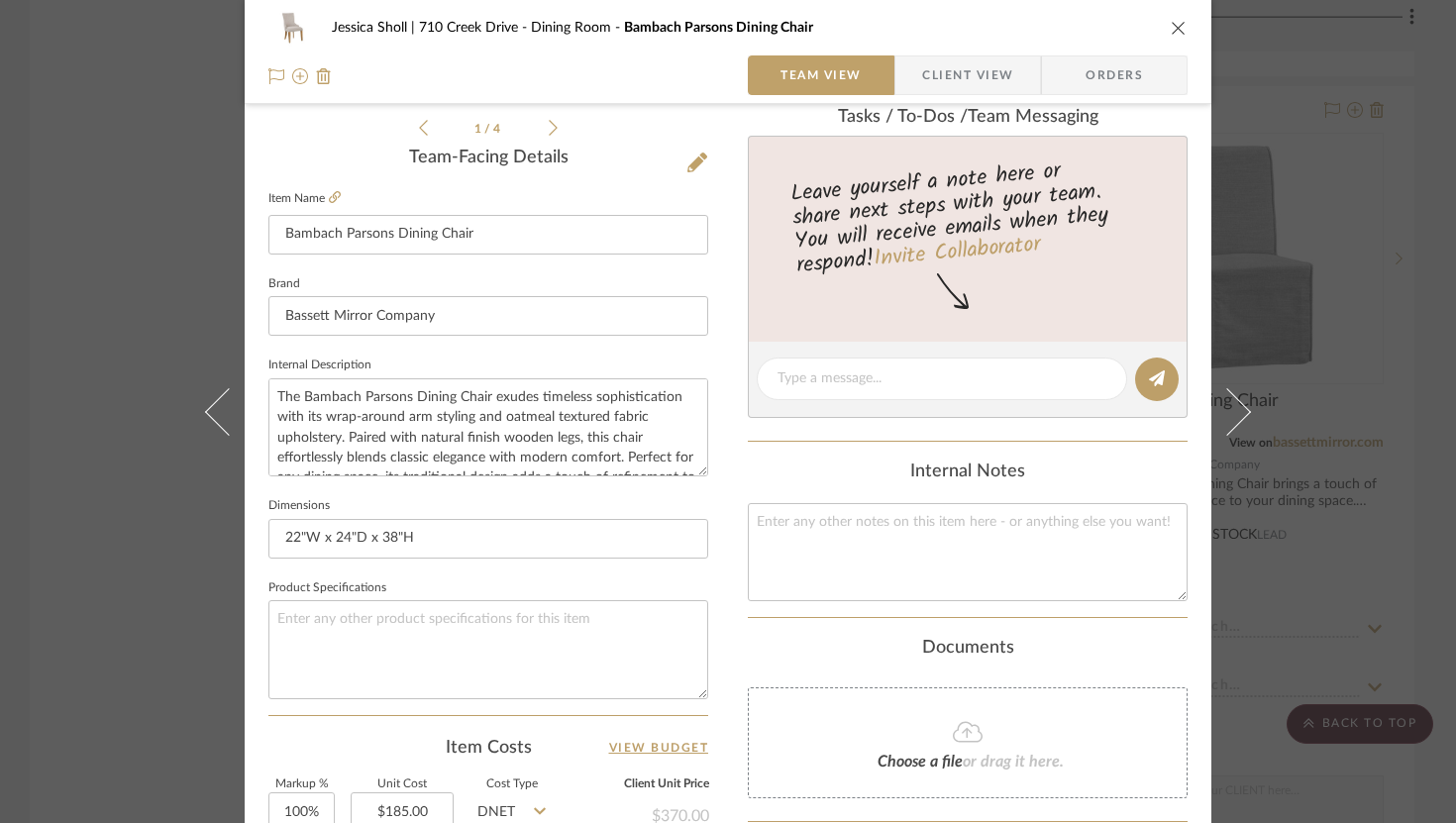 click at bounding box center [1179, 28] 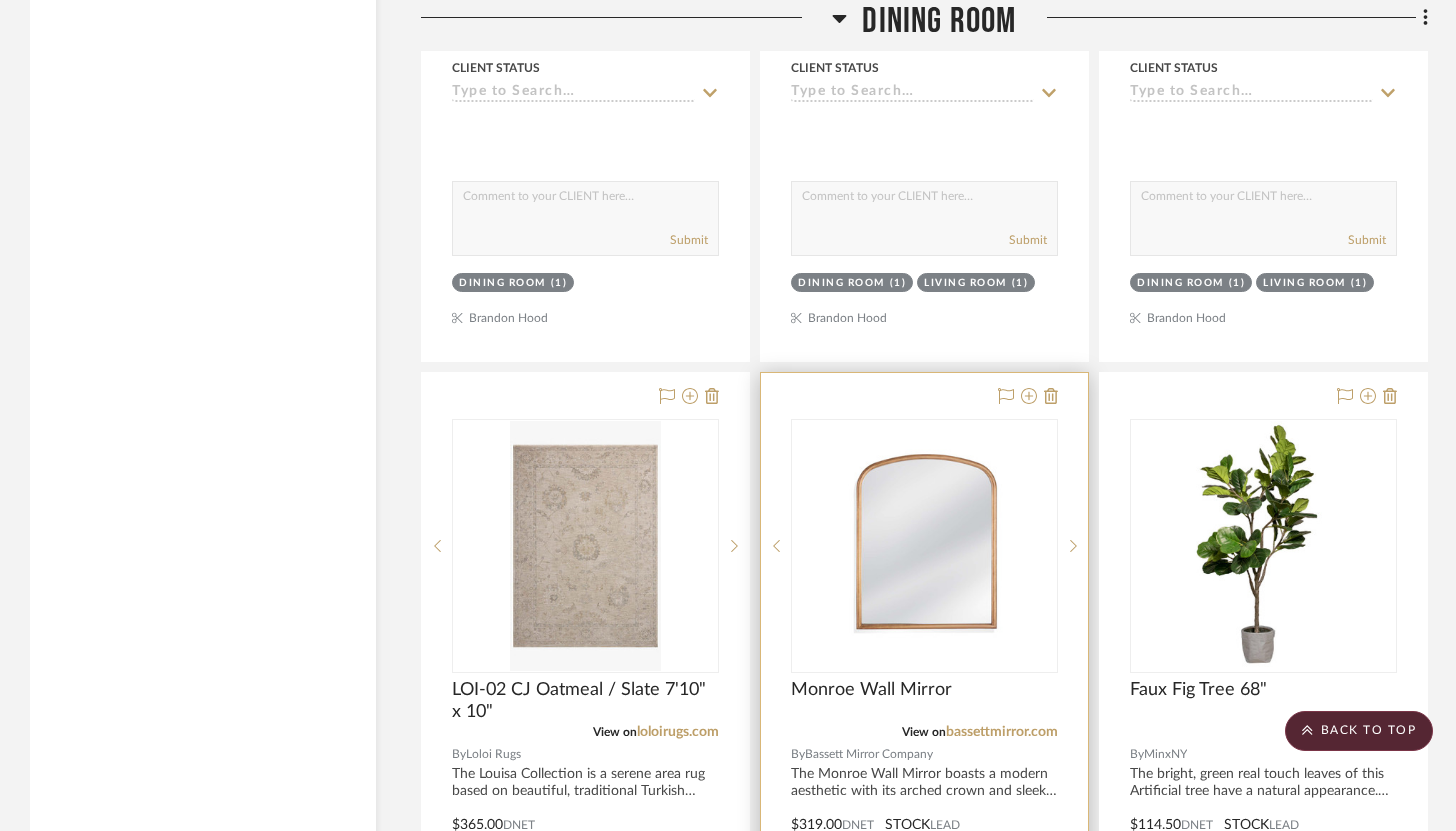 scroll, scrollTop: 11277, scrollLeft: 0, axis: vertical 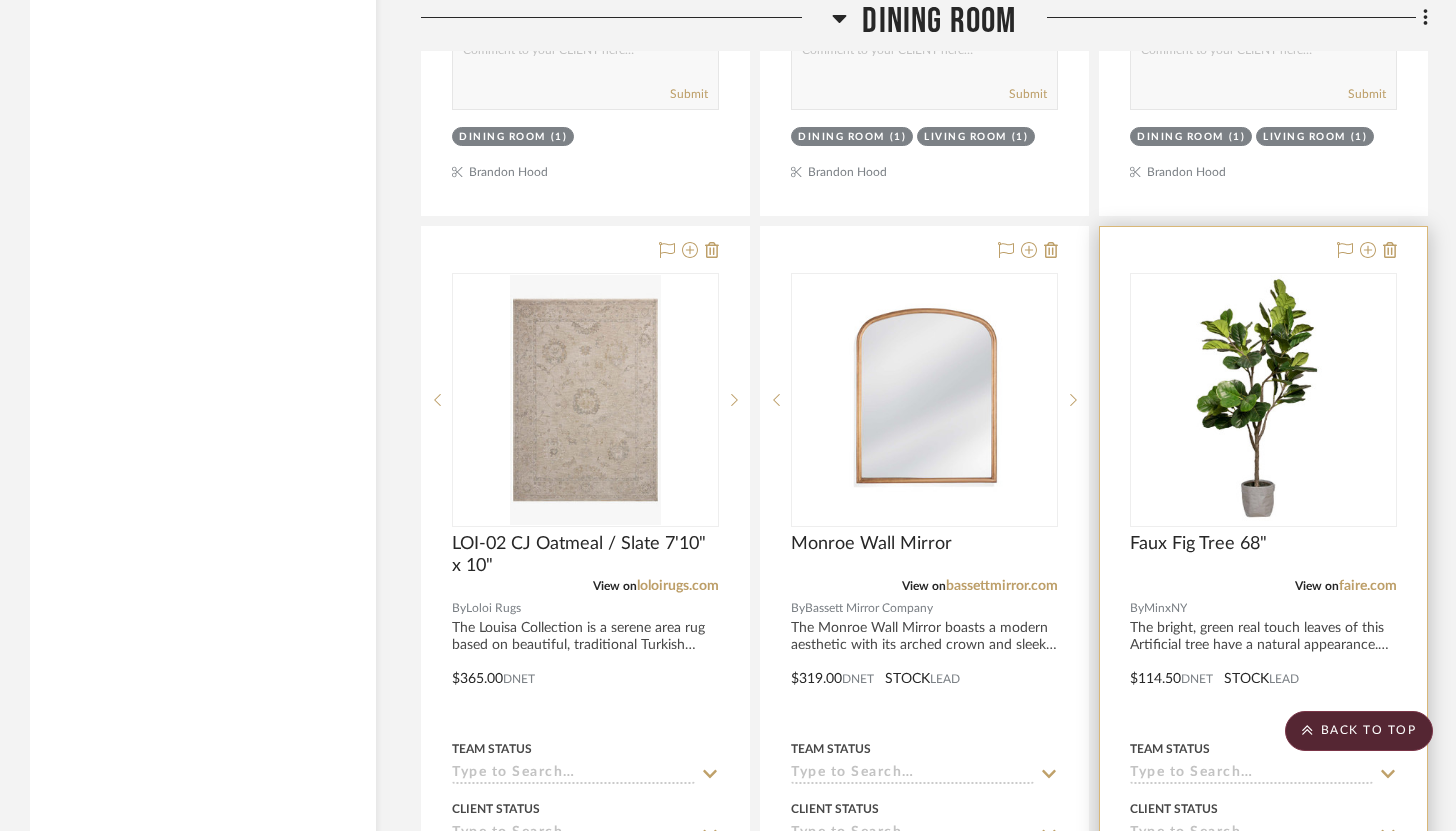 type 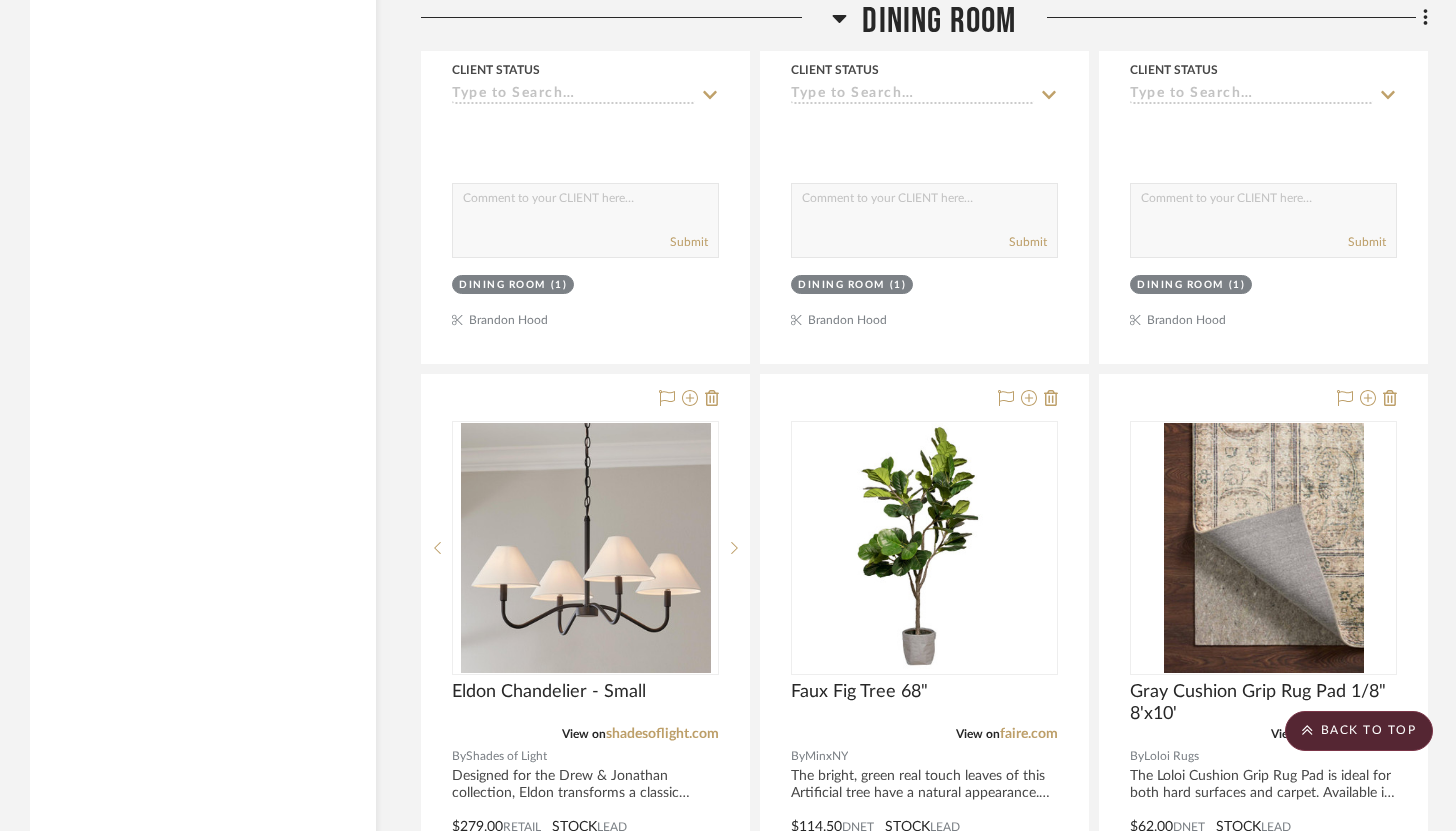 scroll, scrollTop: 10079, scrollLeft: 0, axis: vertical 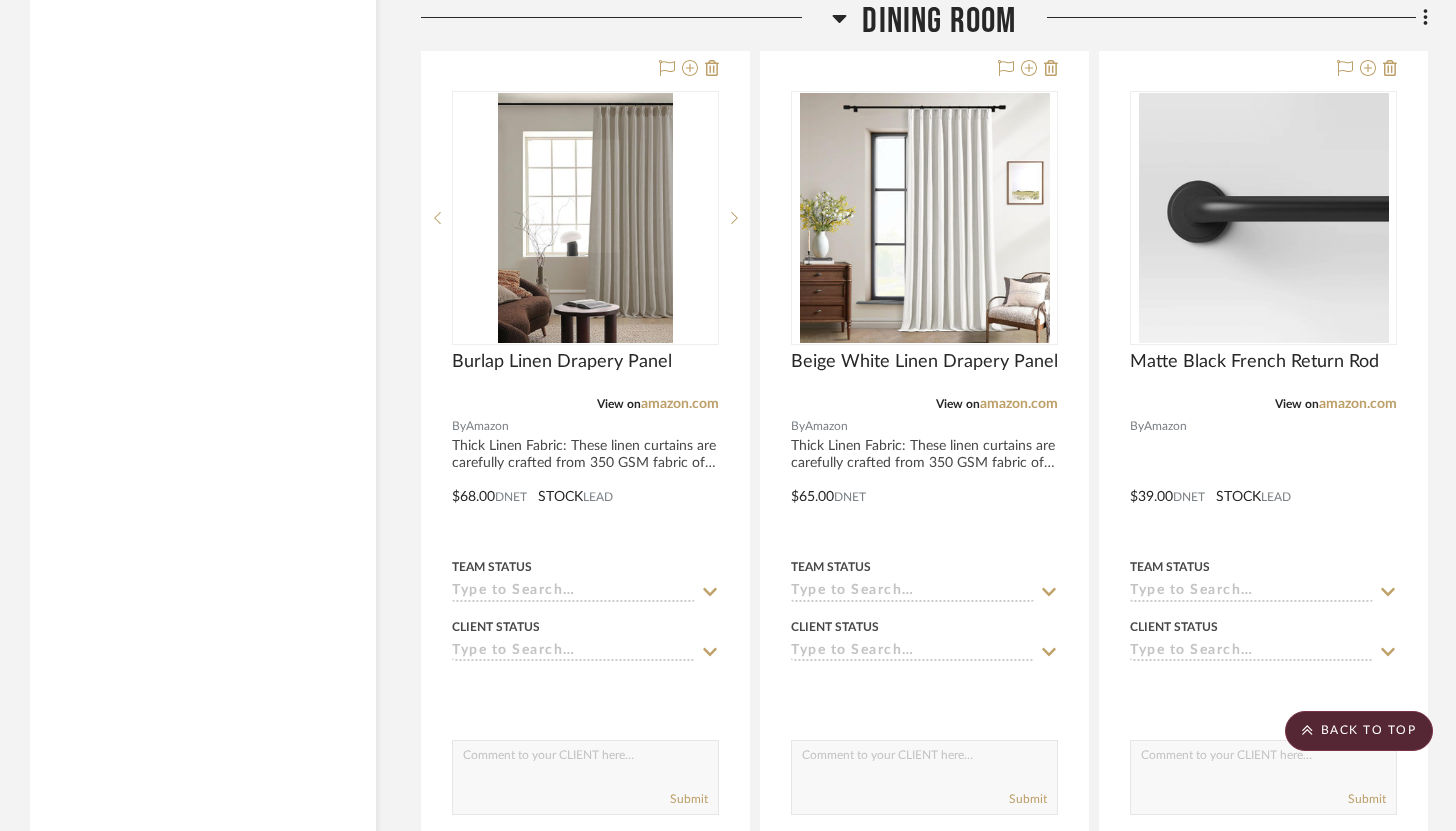 drag, startPoint x: 930, startPoint y: 367, endPoint x: 1080, endPoint y: 0, distance: 396.47067 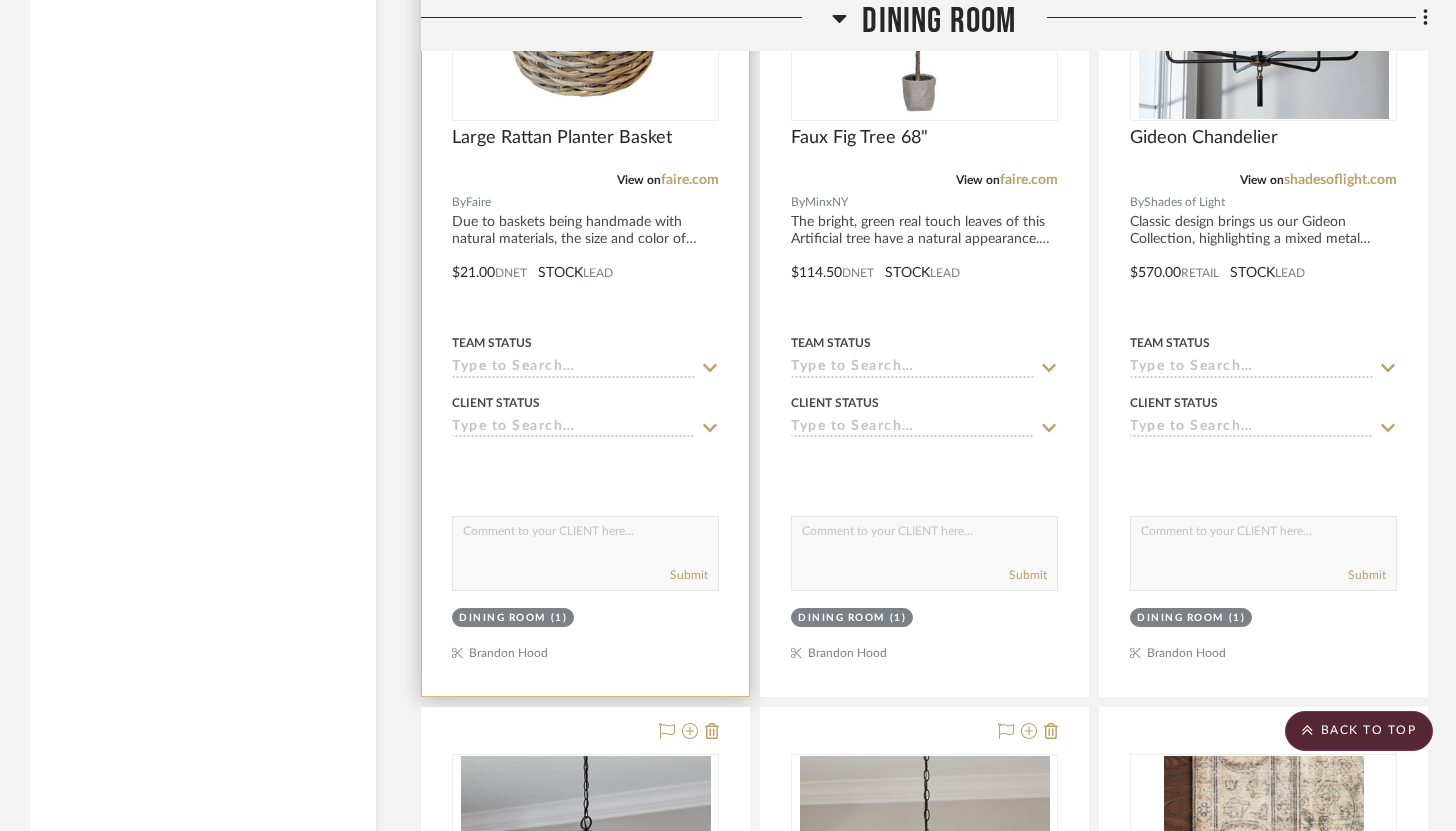 scroll, scrollTop: 9763, scrollLeft: 0, axis: vertical 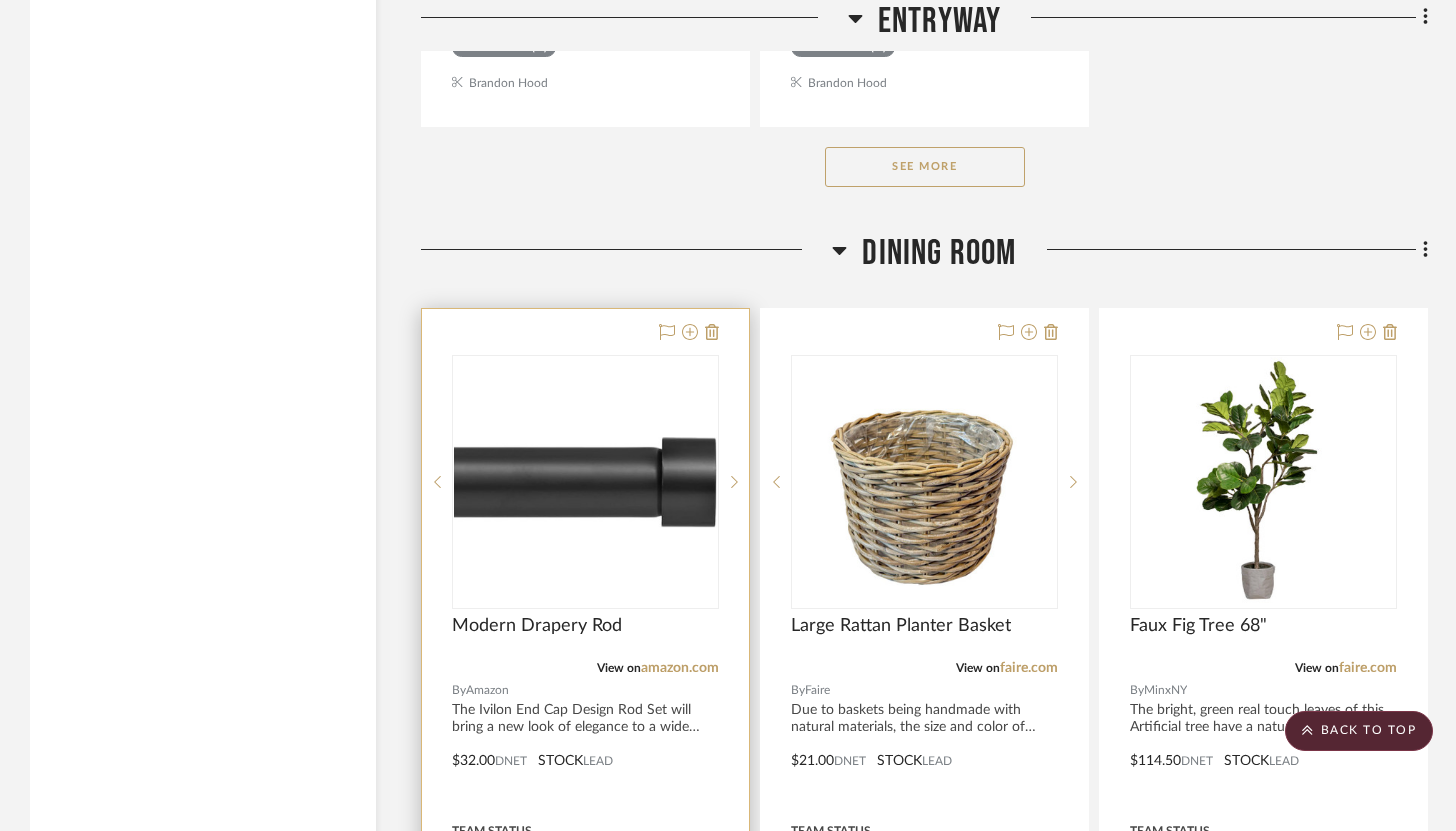 type 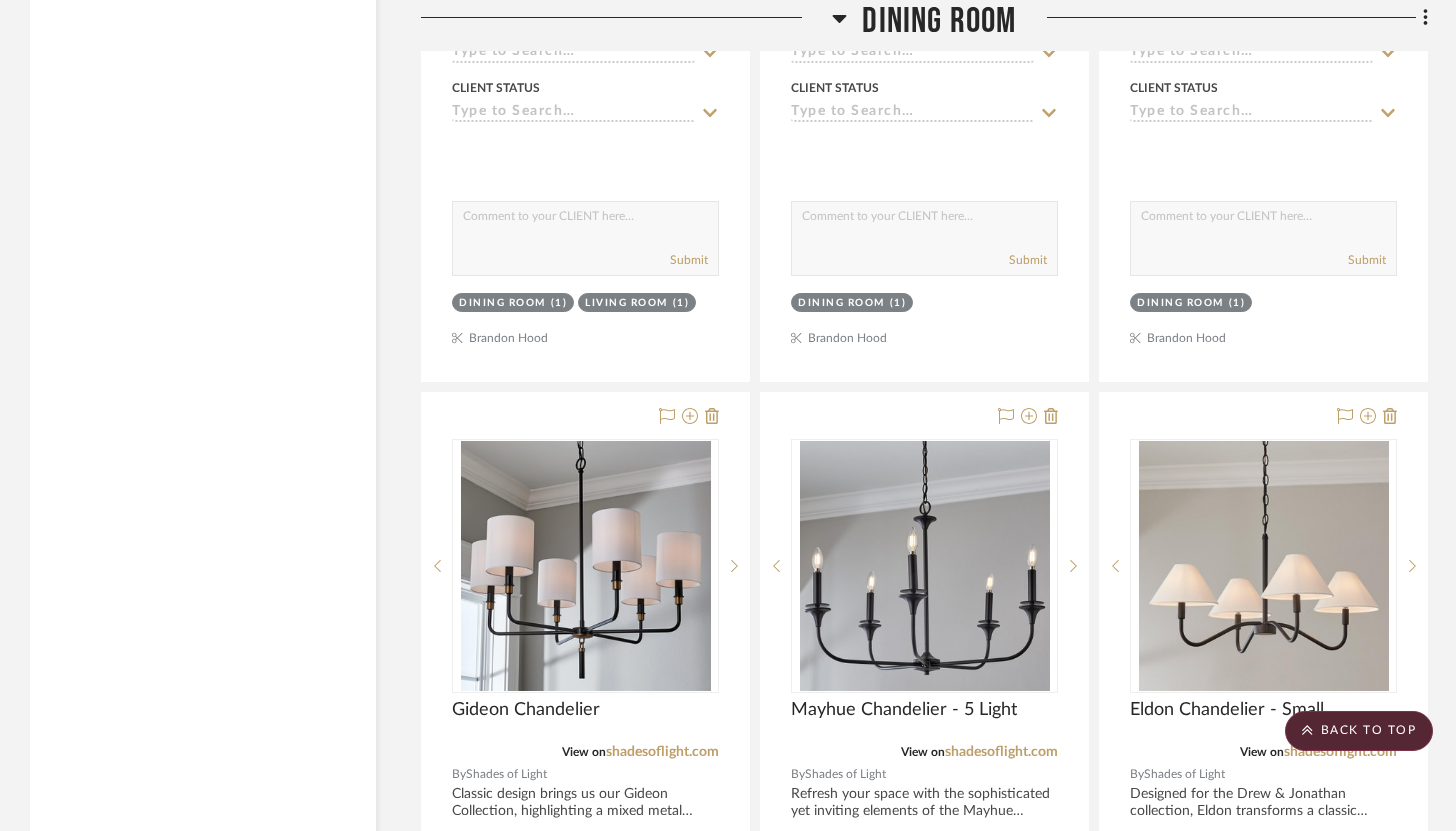 scroll, scrollTop: 4940, scrollLeft: 0, axis: vertical 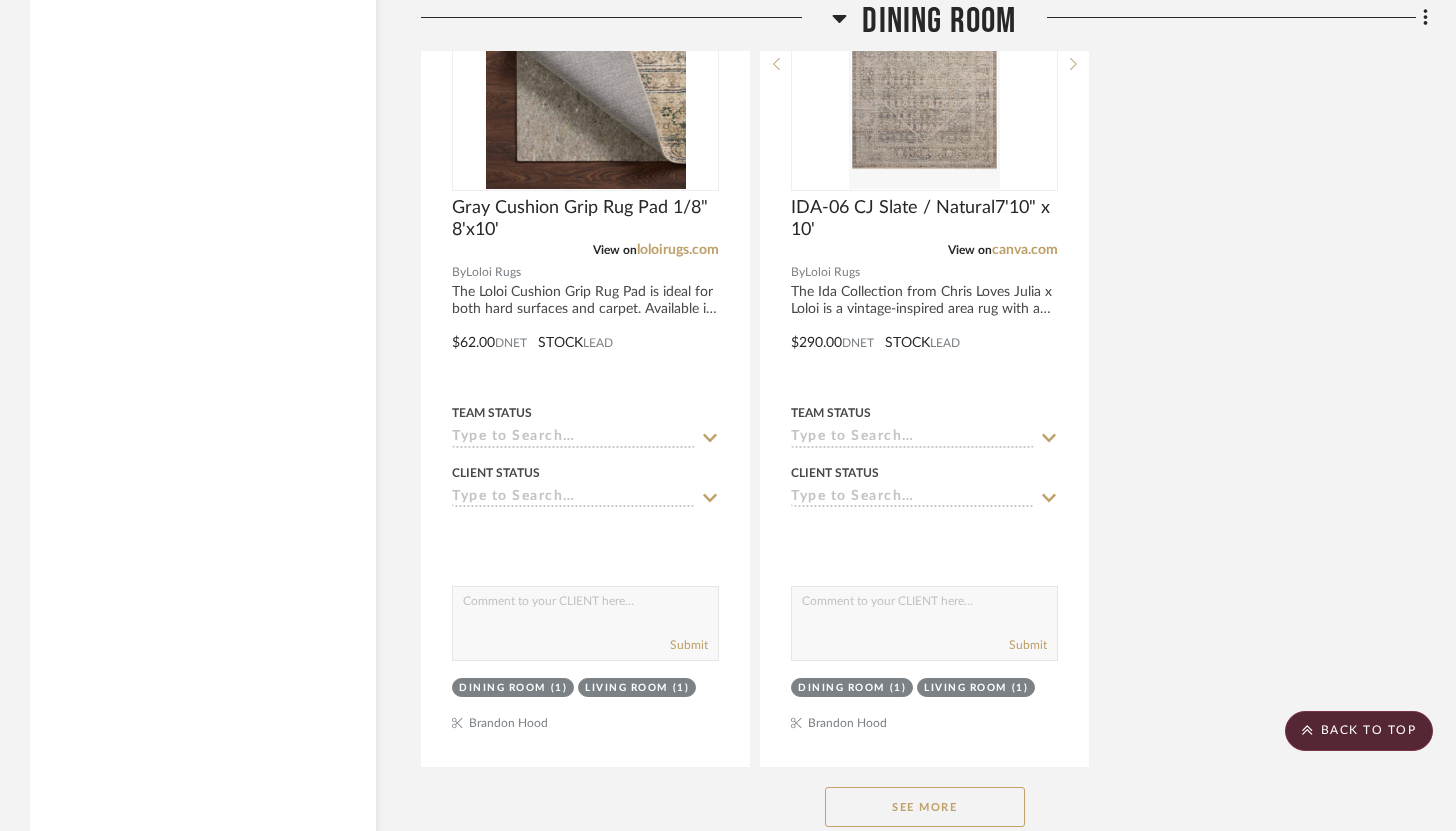 click on "See More" 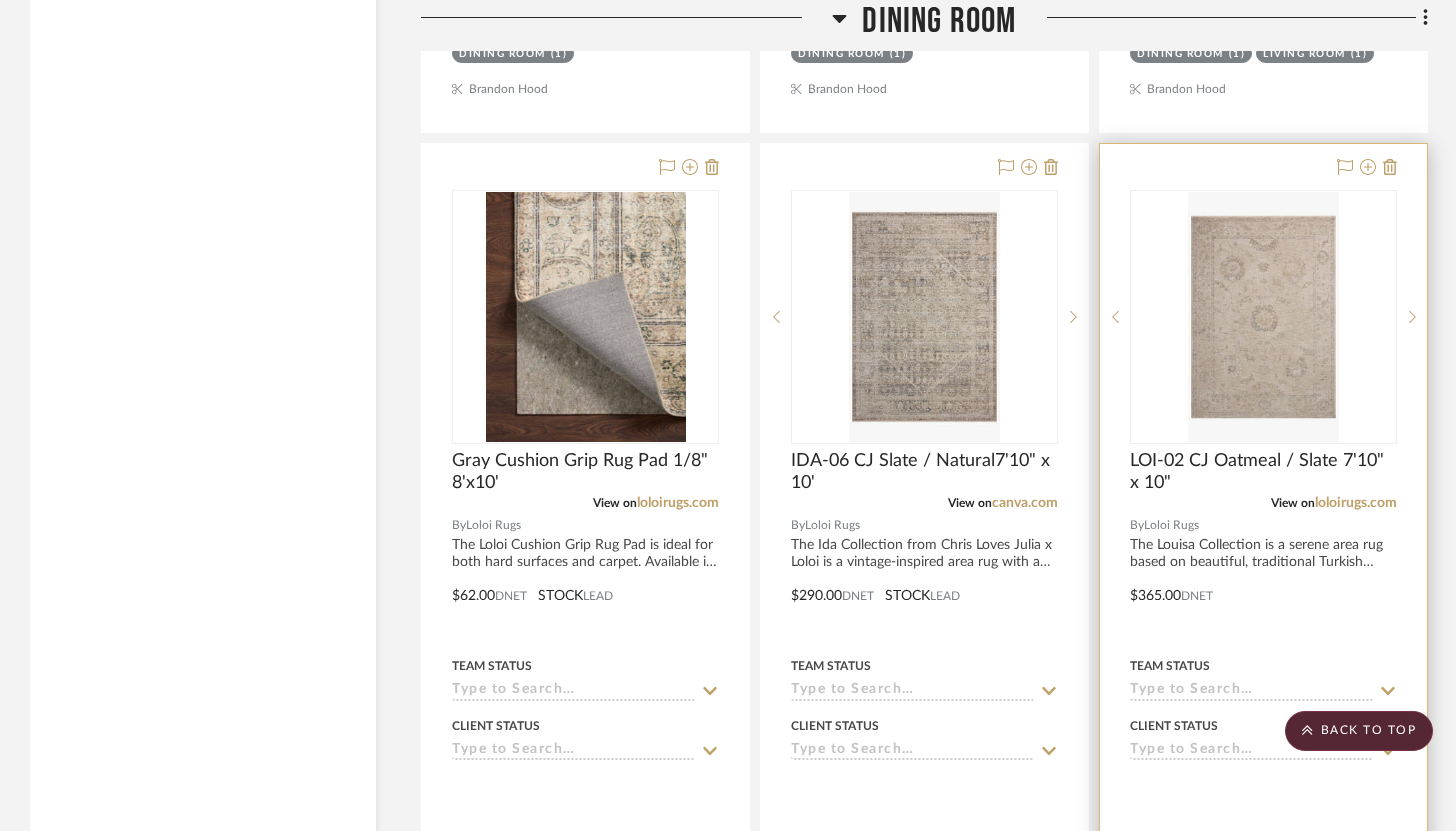 scroll, scrollTop: 6027, scrollLeft: 0, axis: vertical 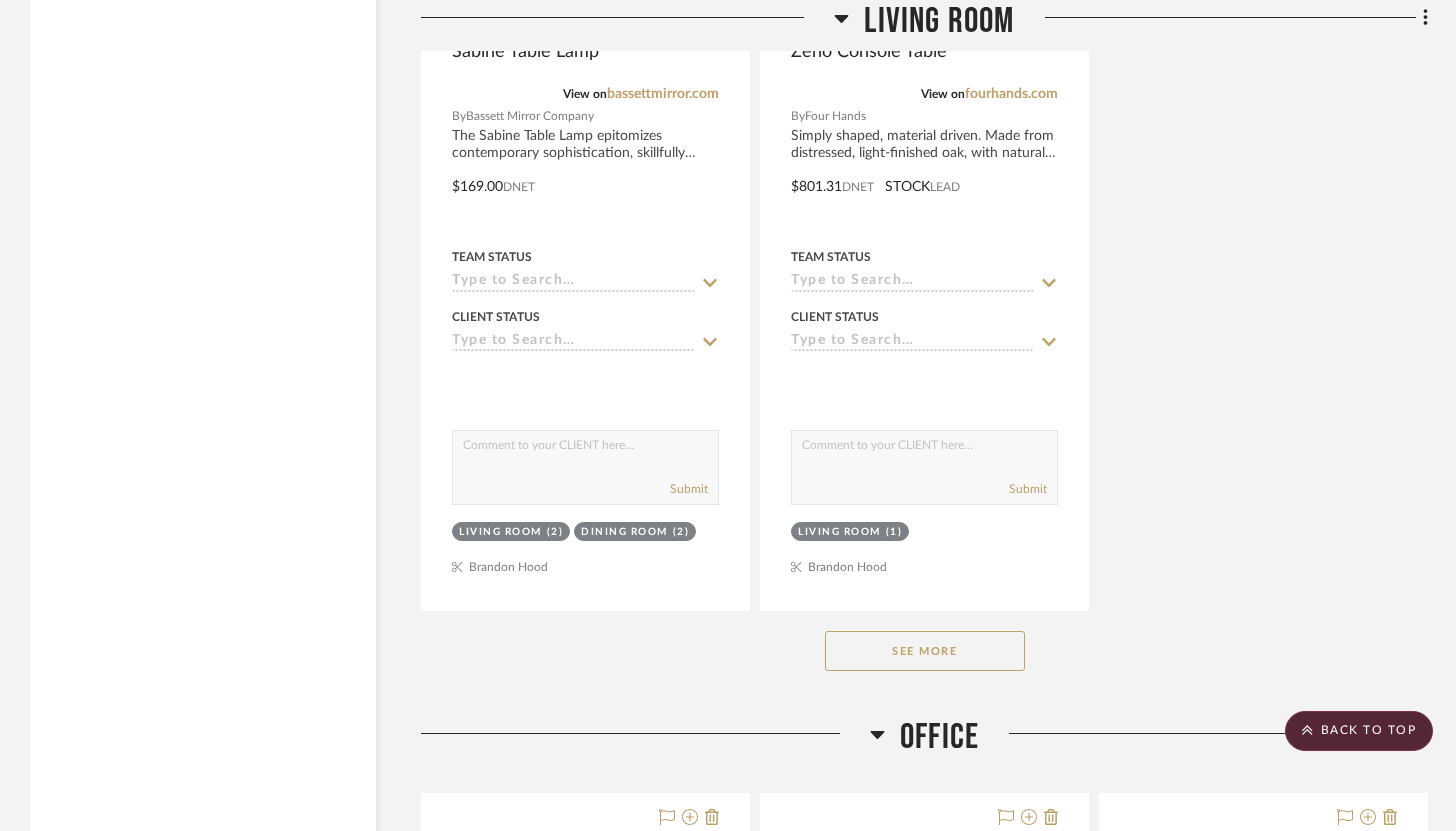 click on "See More" 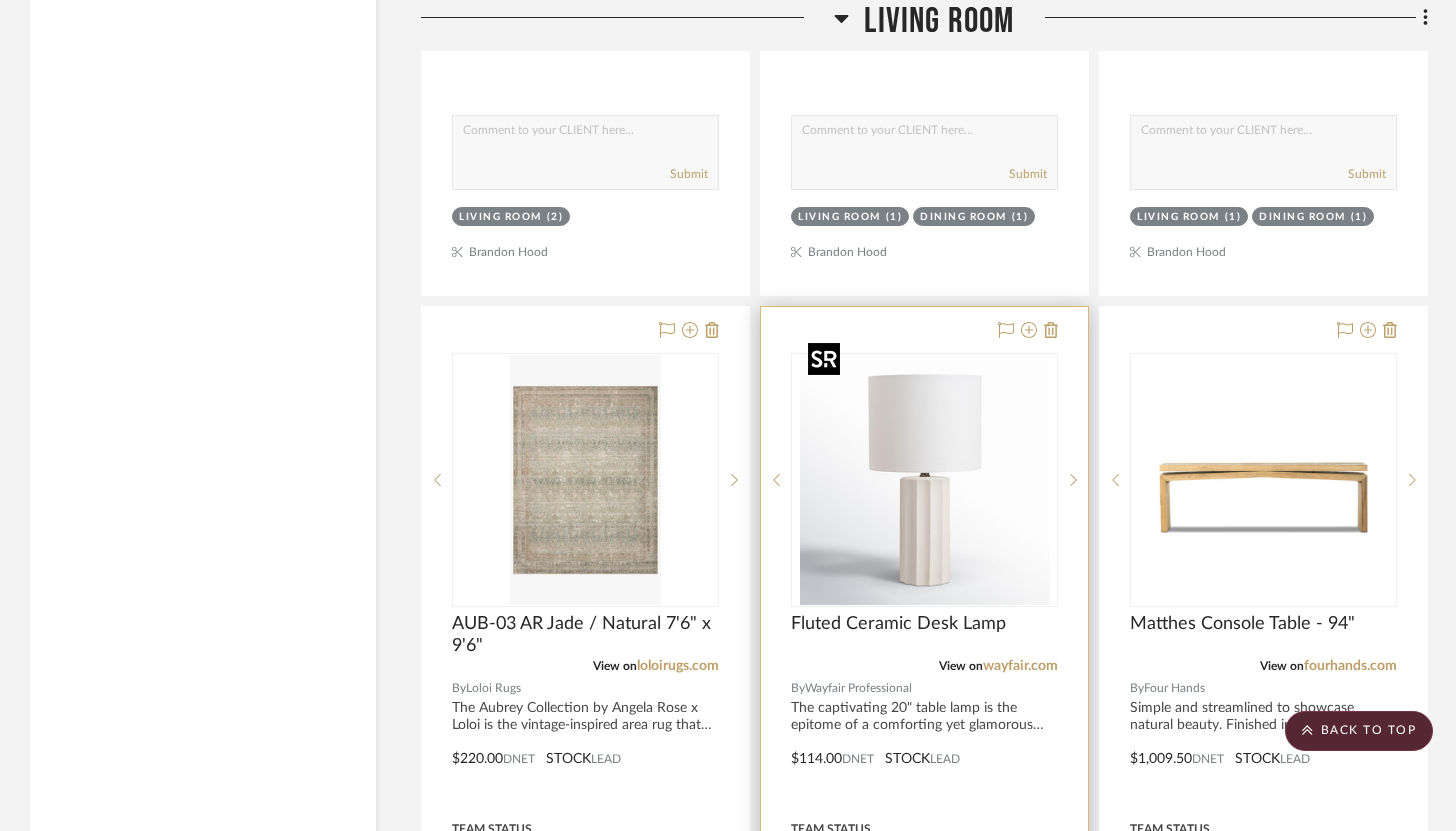 scroll, scrollTop: 19440, scrollLeft: 0, axis: vertical 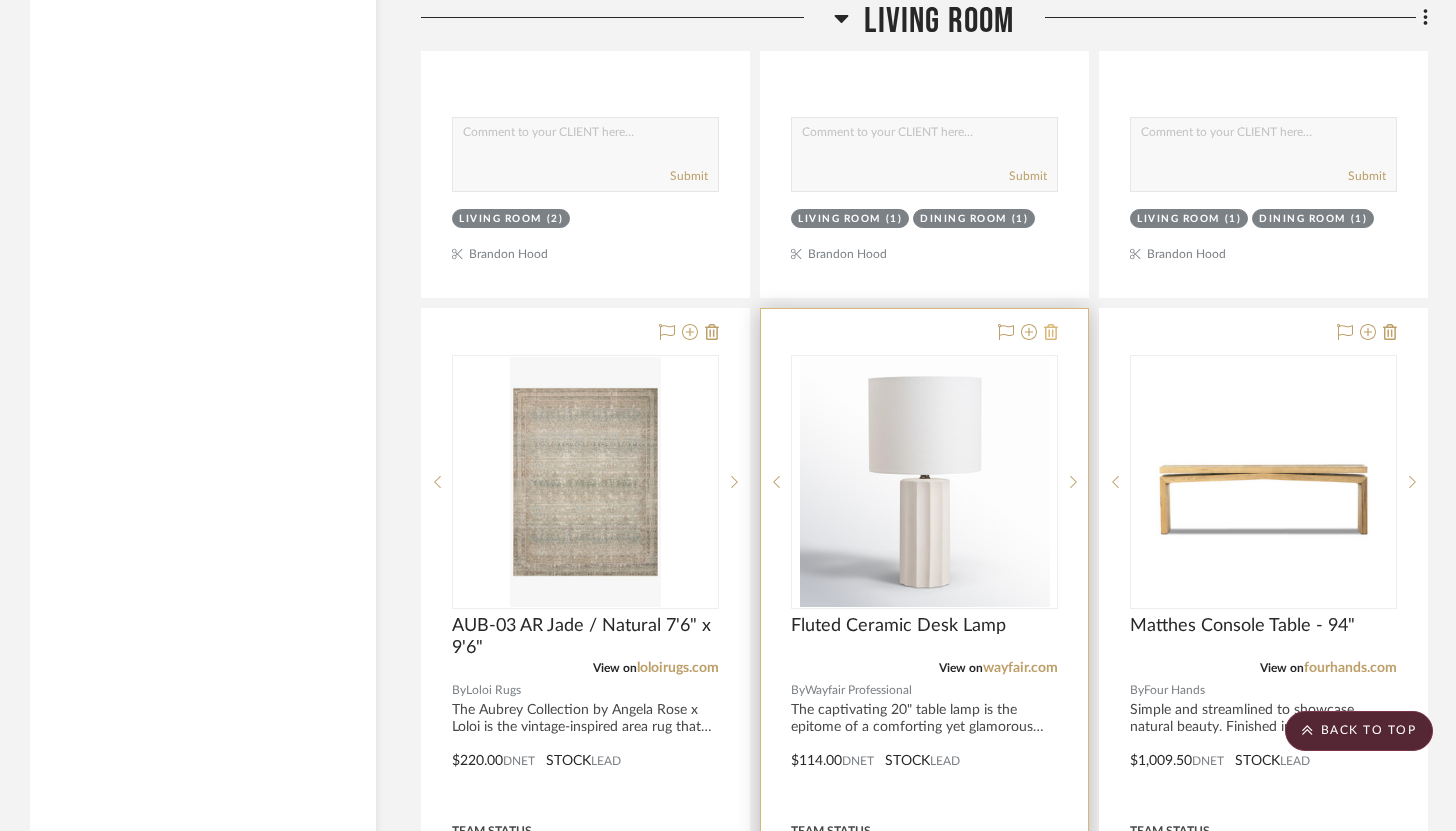 click 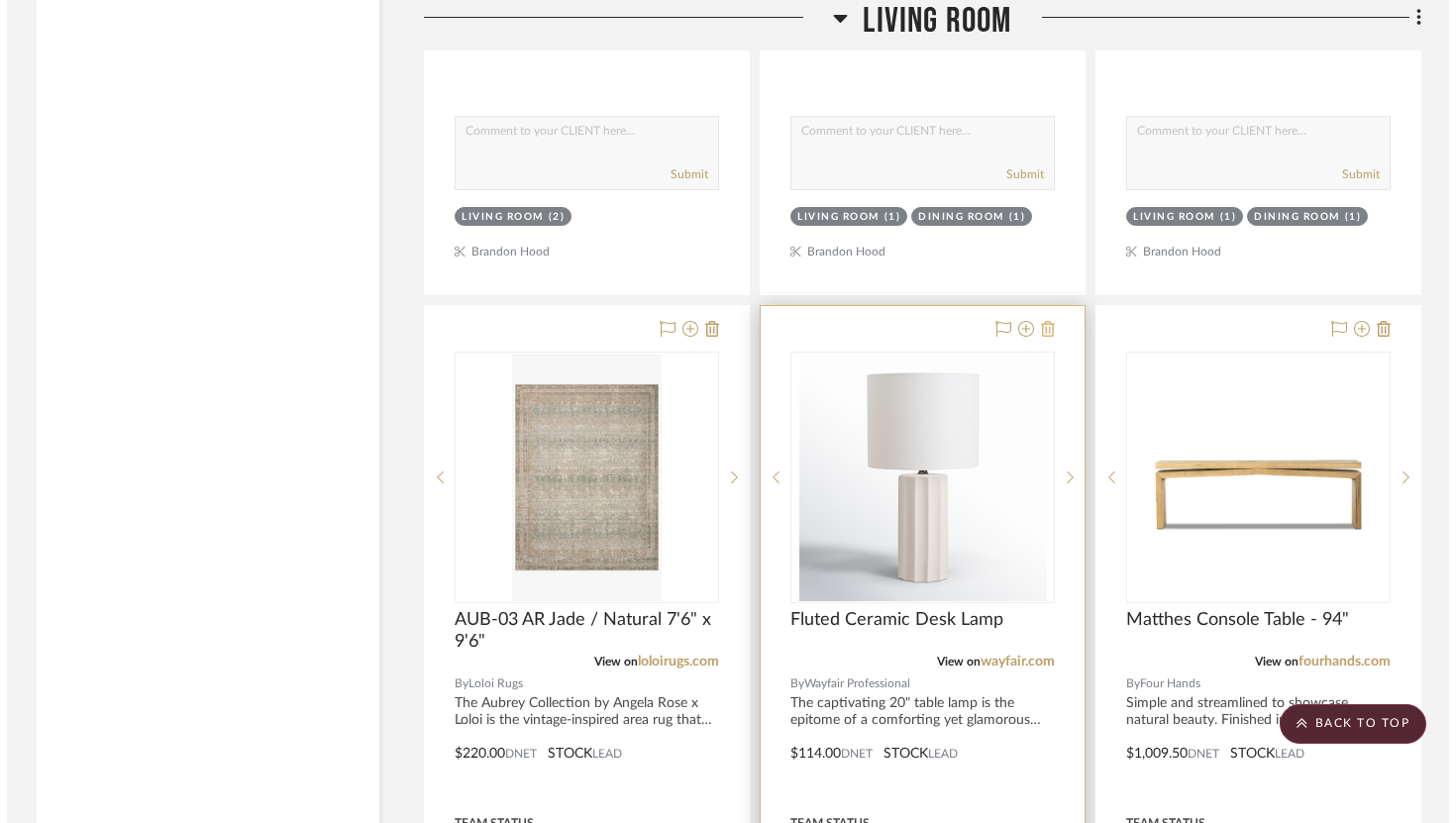 scroll, scrollTop: 0, scrollLeft: 0, axis: both 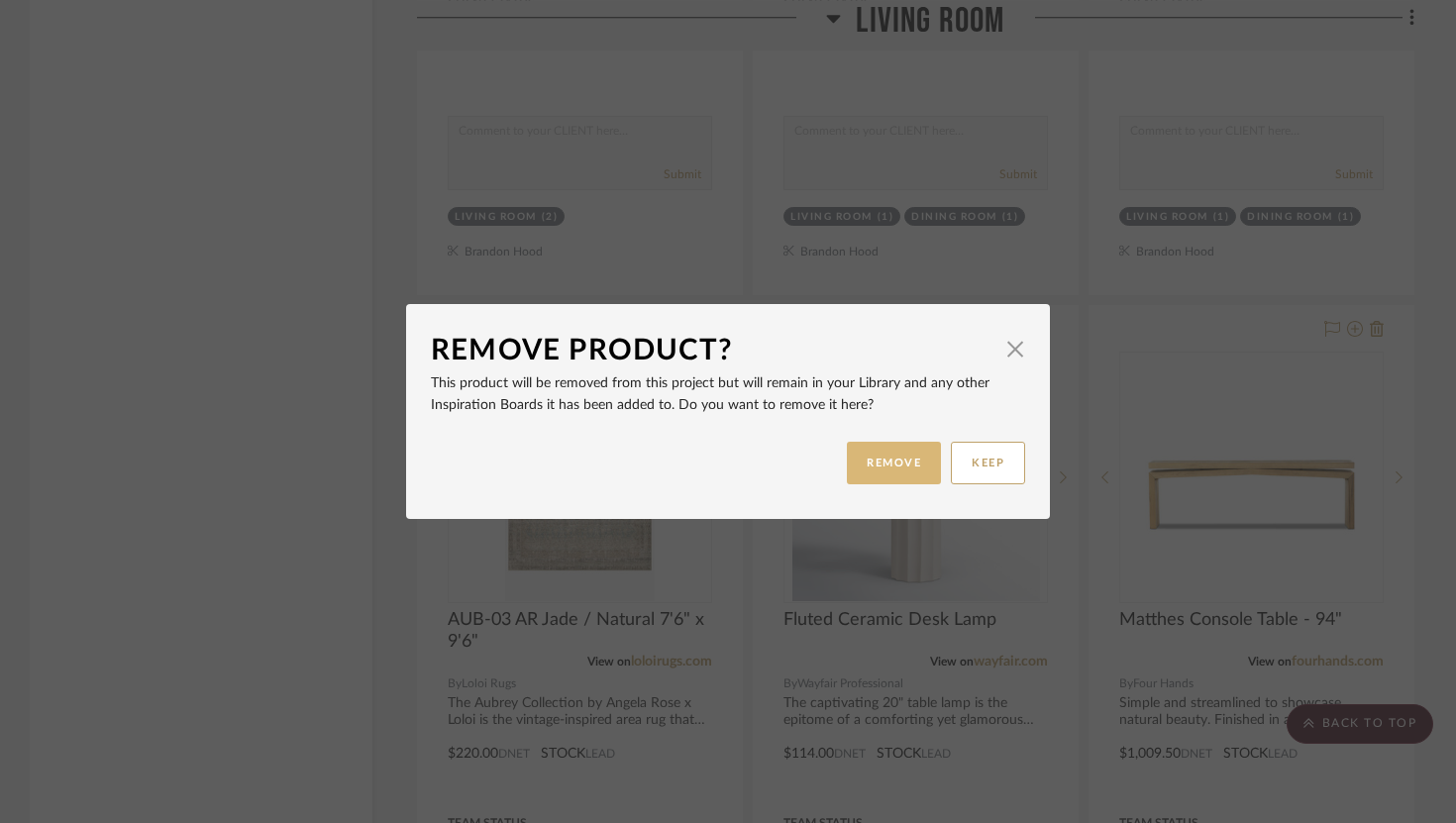 click on "REMOVE" at bounding box center (893, 463) 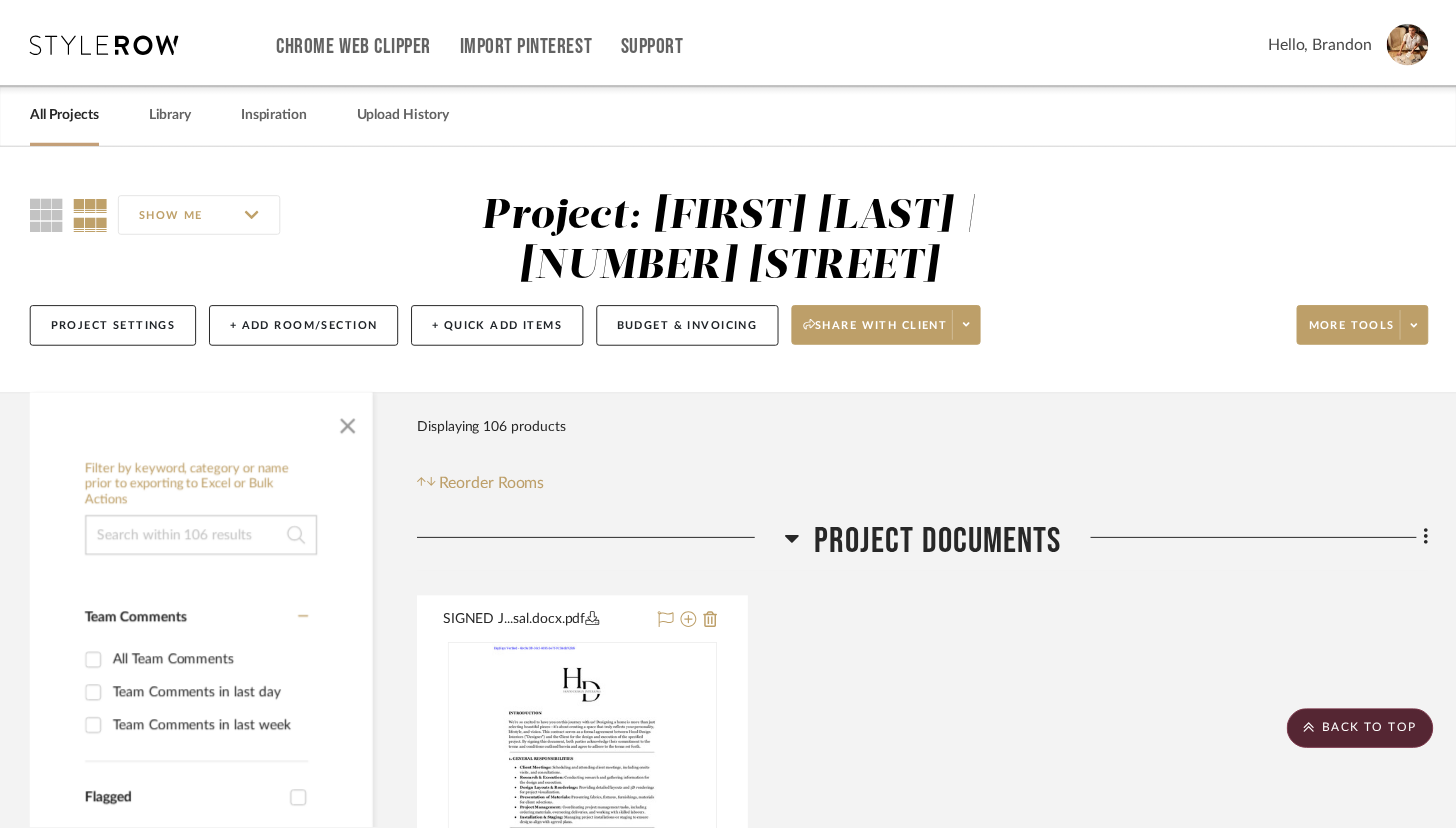 scroll, scrollTop: 19440, scrollLeft: 0, axis: vertical 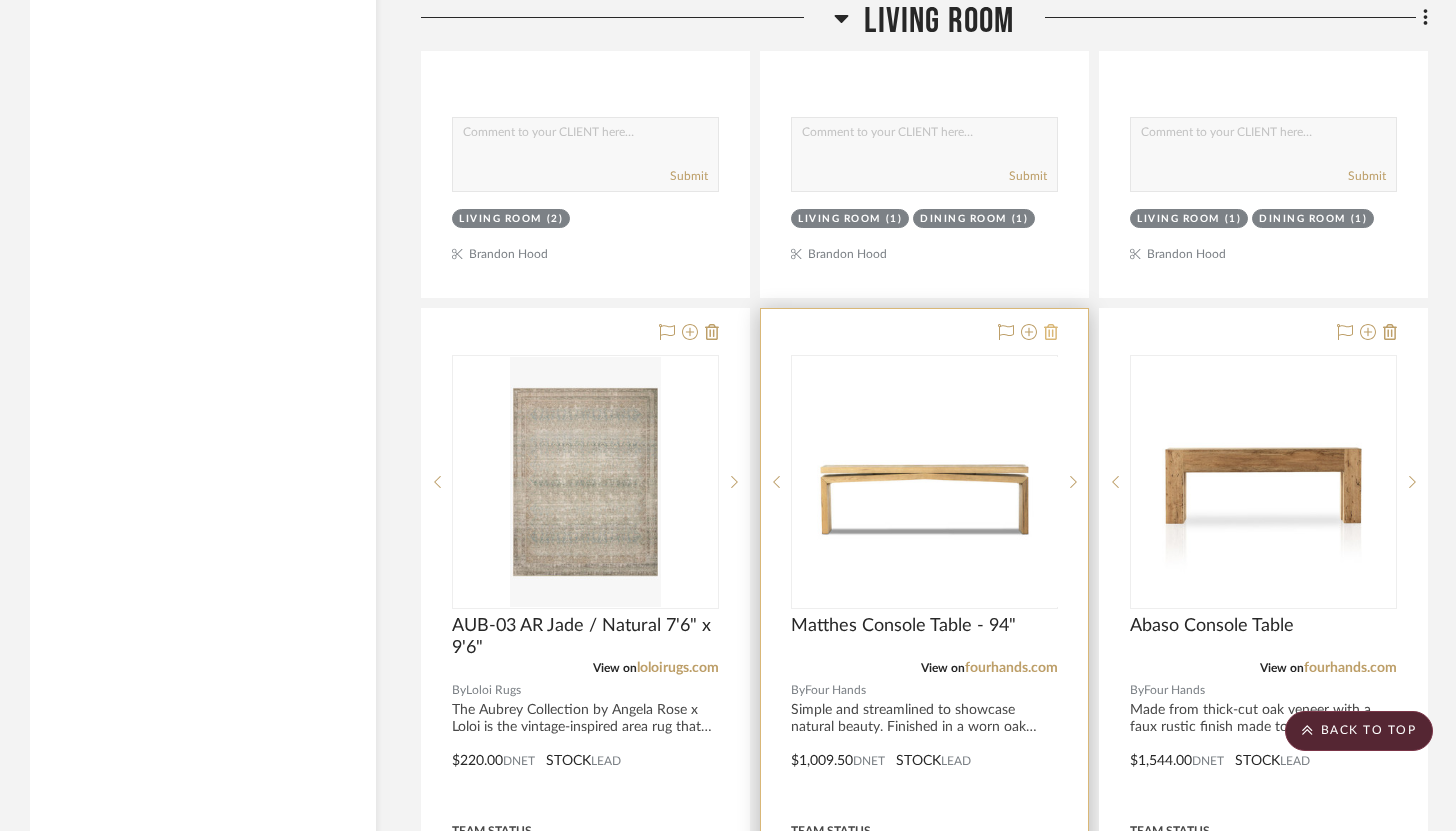 click 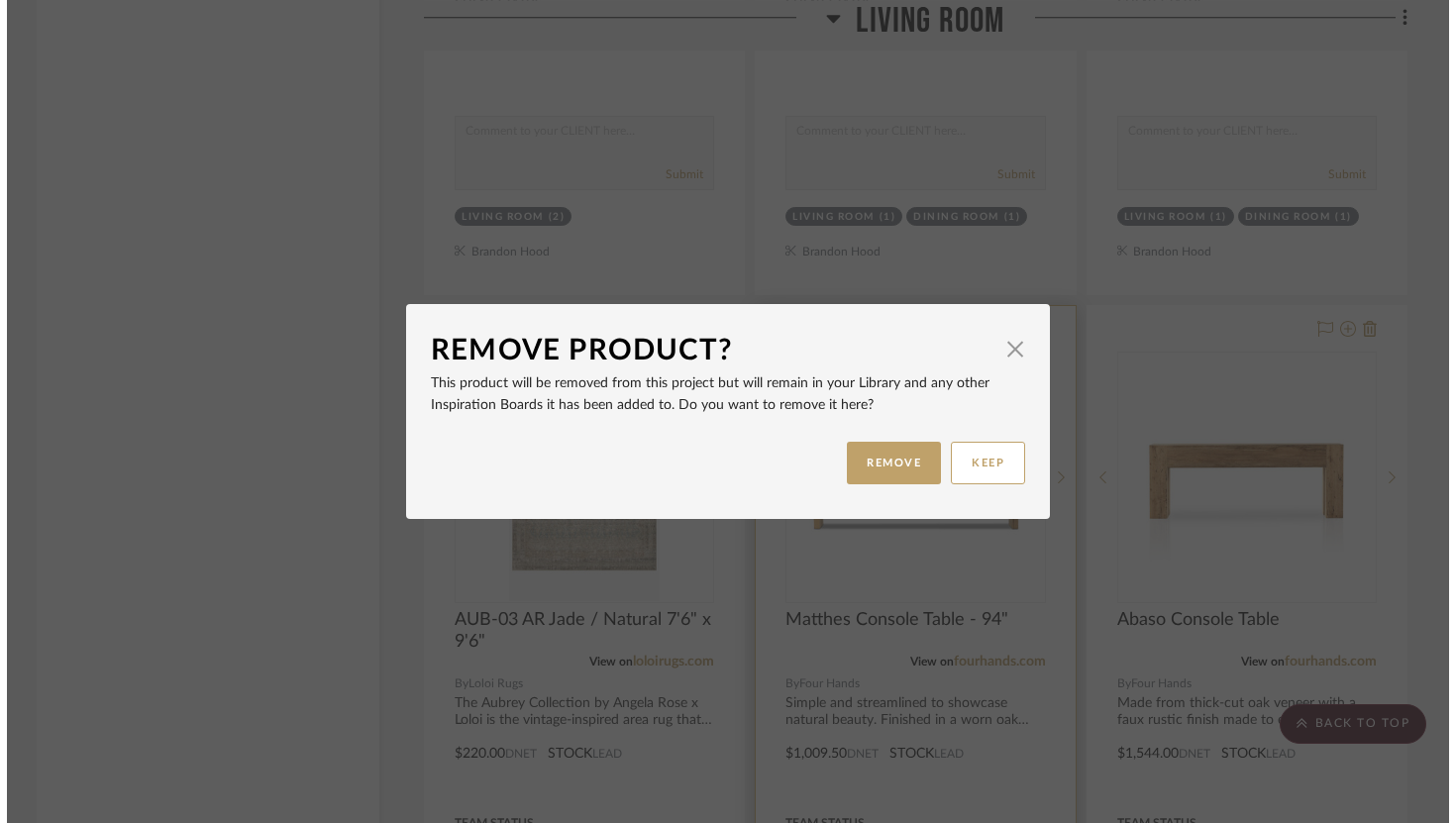 scroll, scrollTop: 0, scrollLeft: 0, axis: both 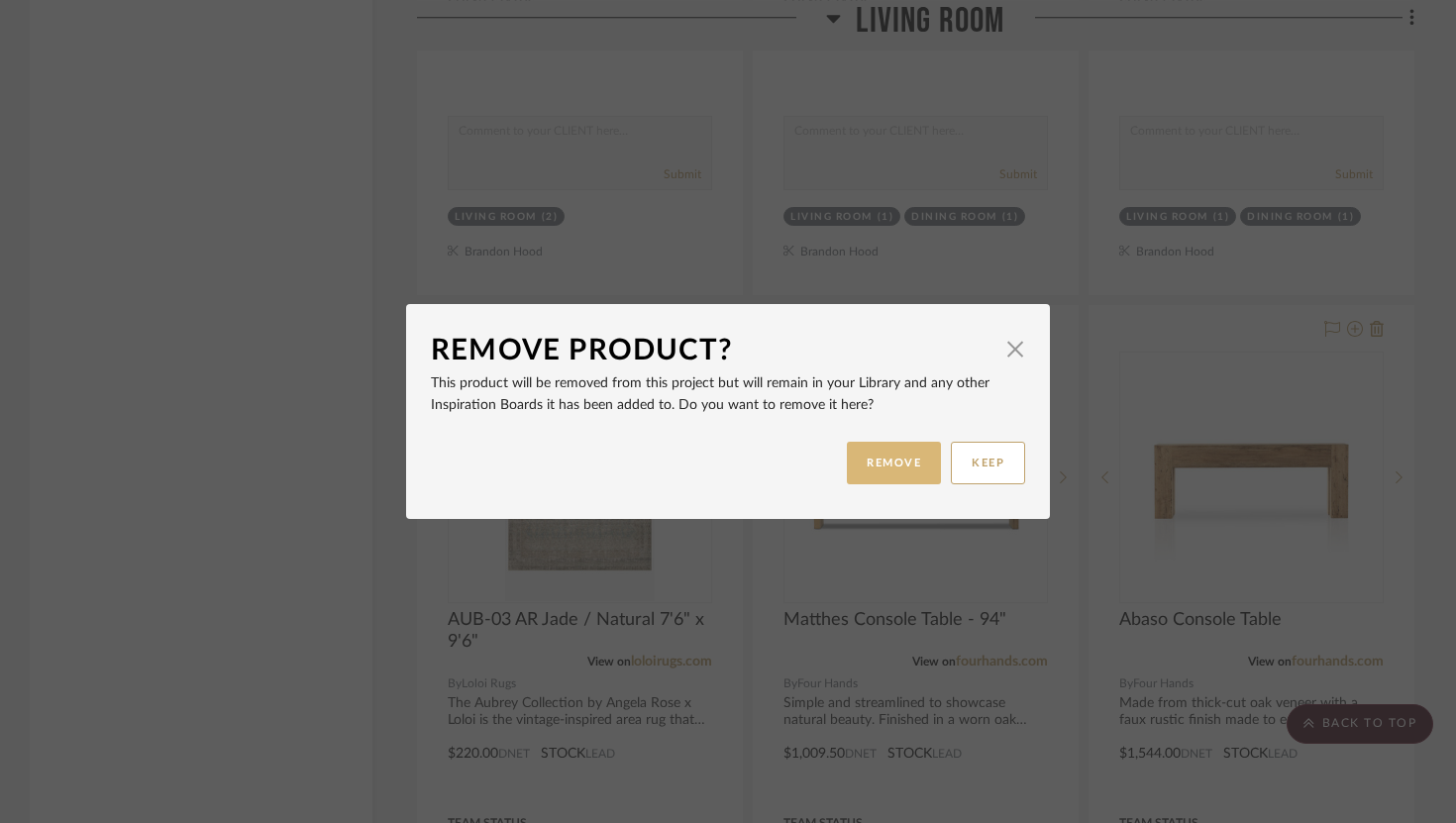 click on "REMOVE" at bounding box center [893, 463] 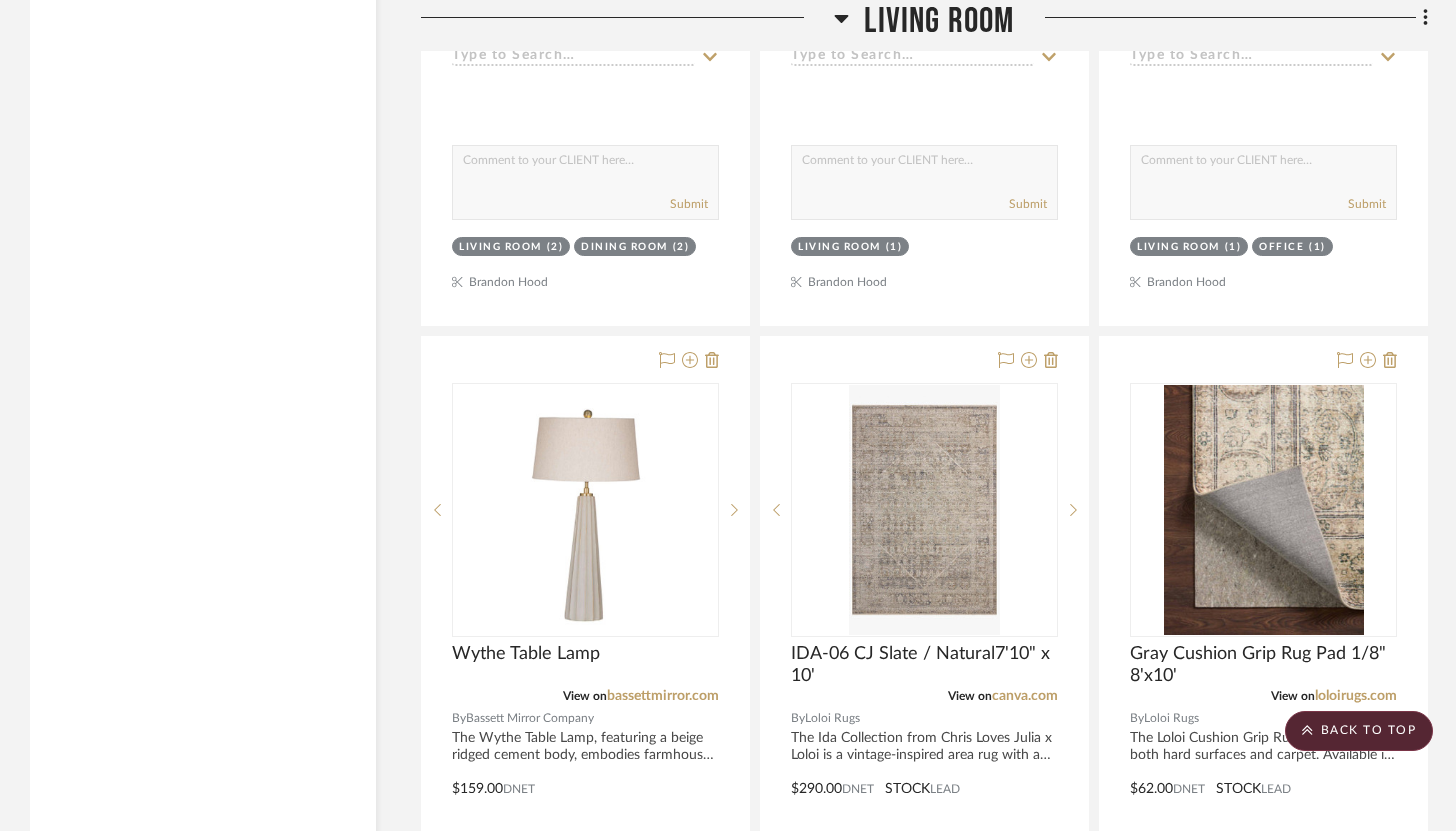 scroll, scrollTop: 18550, scrollLeft: 0, axis: vertical 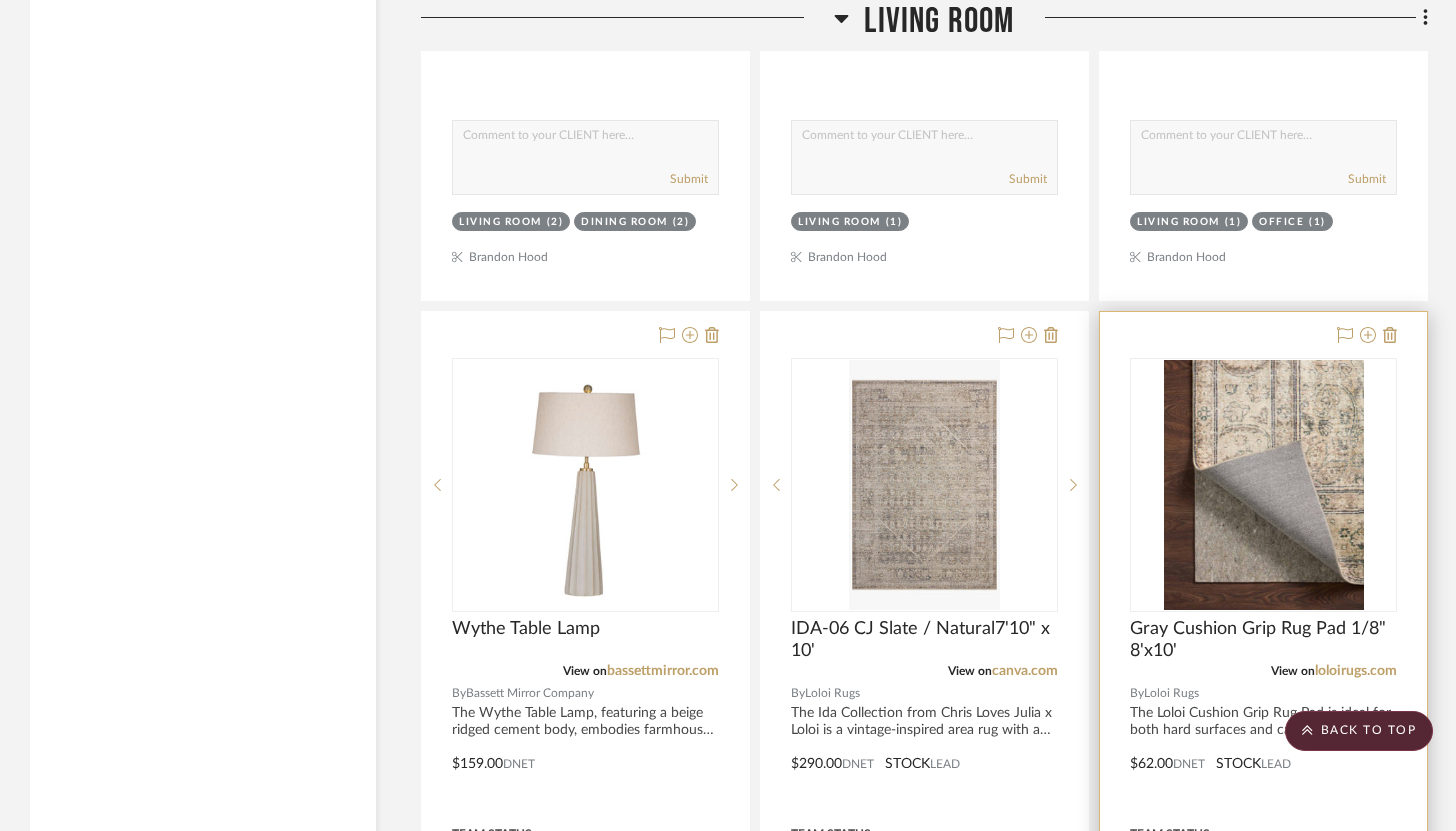 type 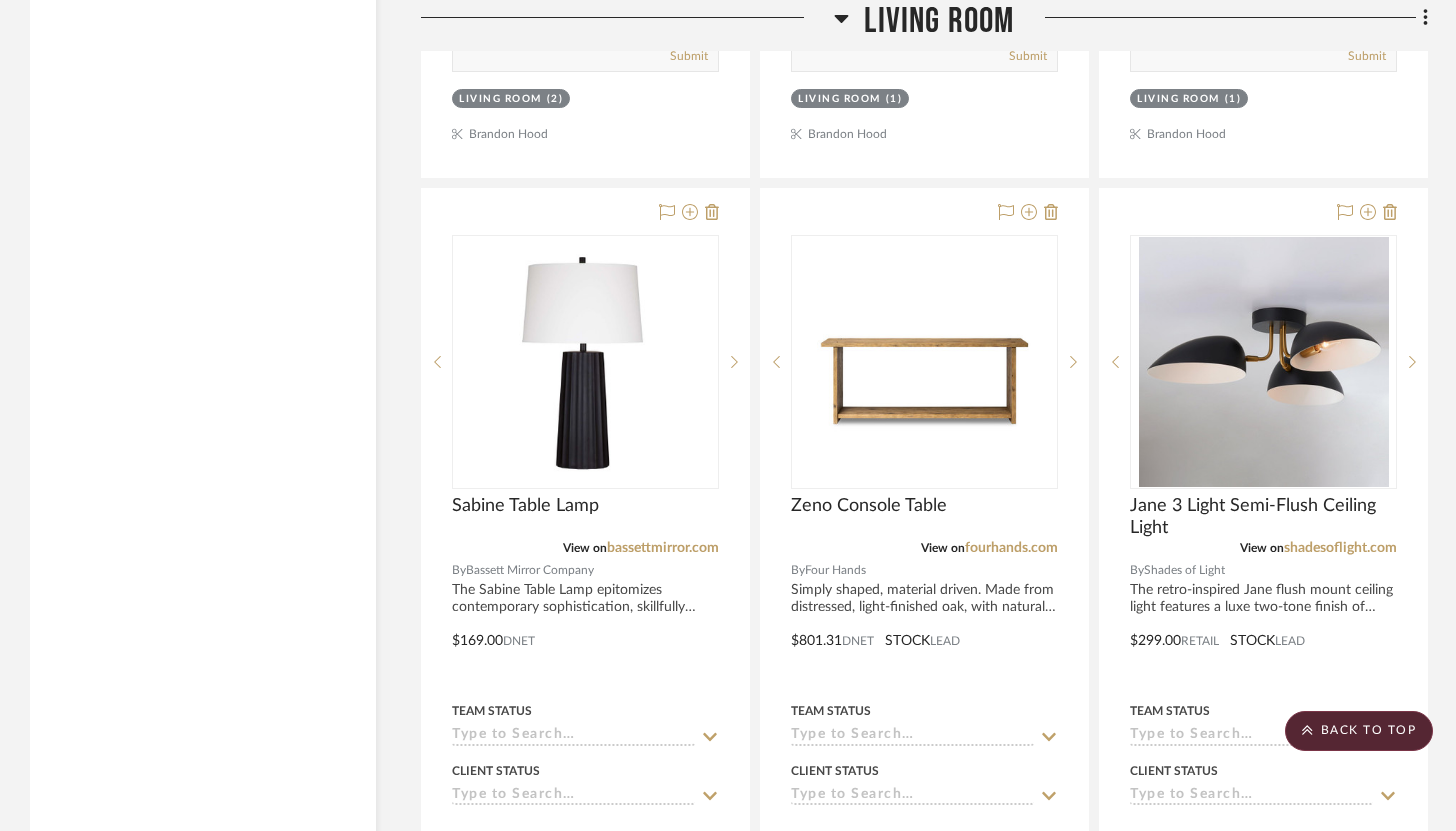 scroll, scrollTop: 17785, scrollLeft: 0, axis: vertical 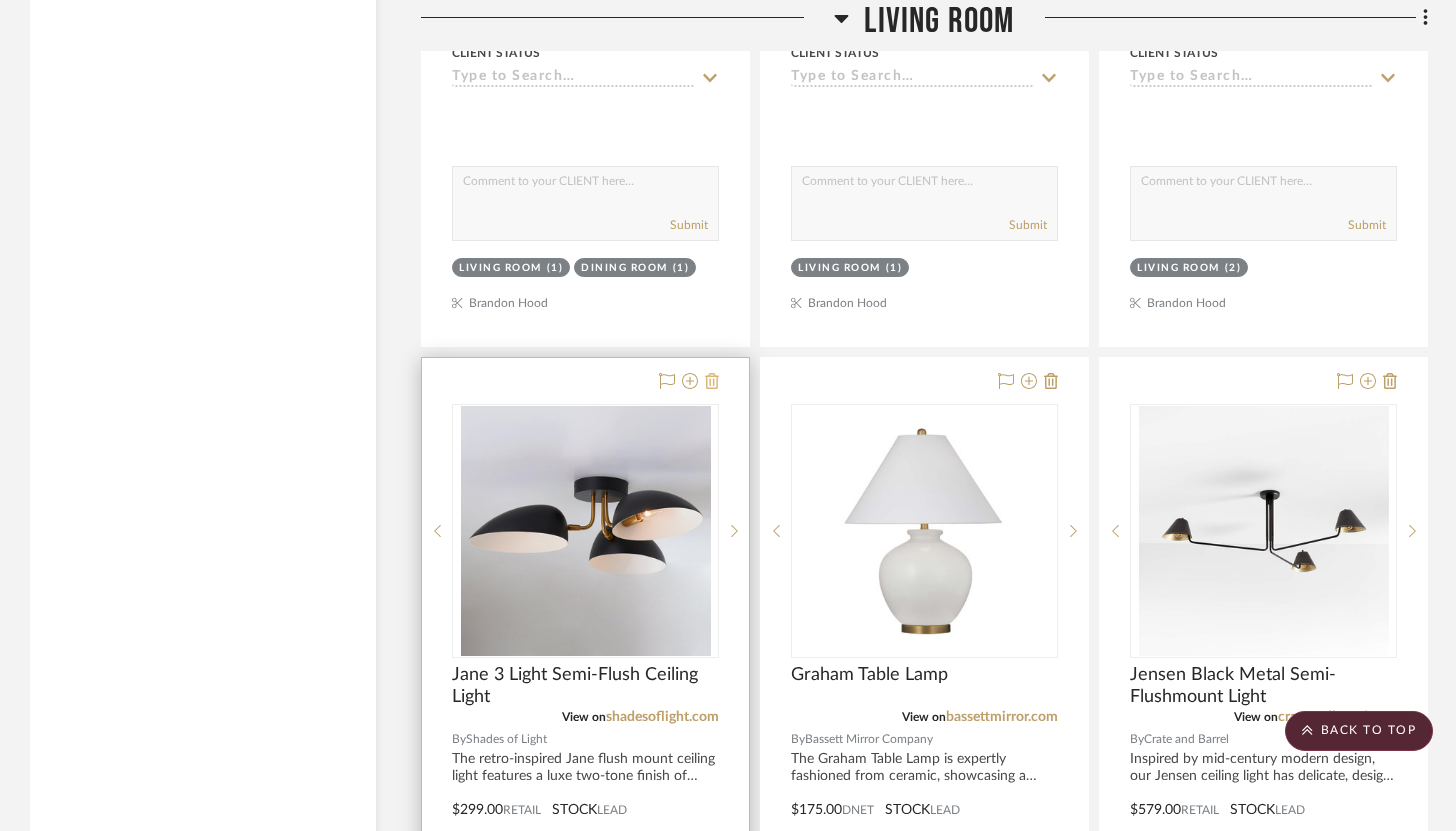 click 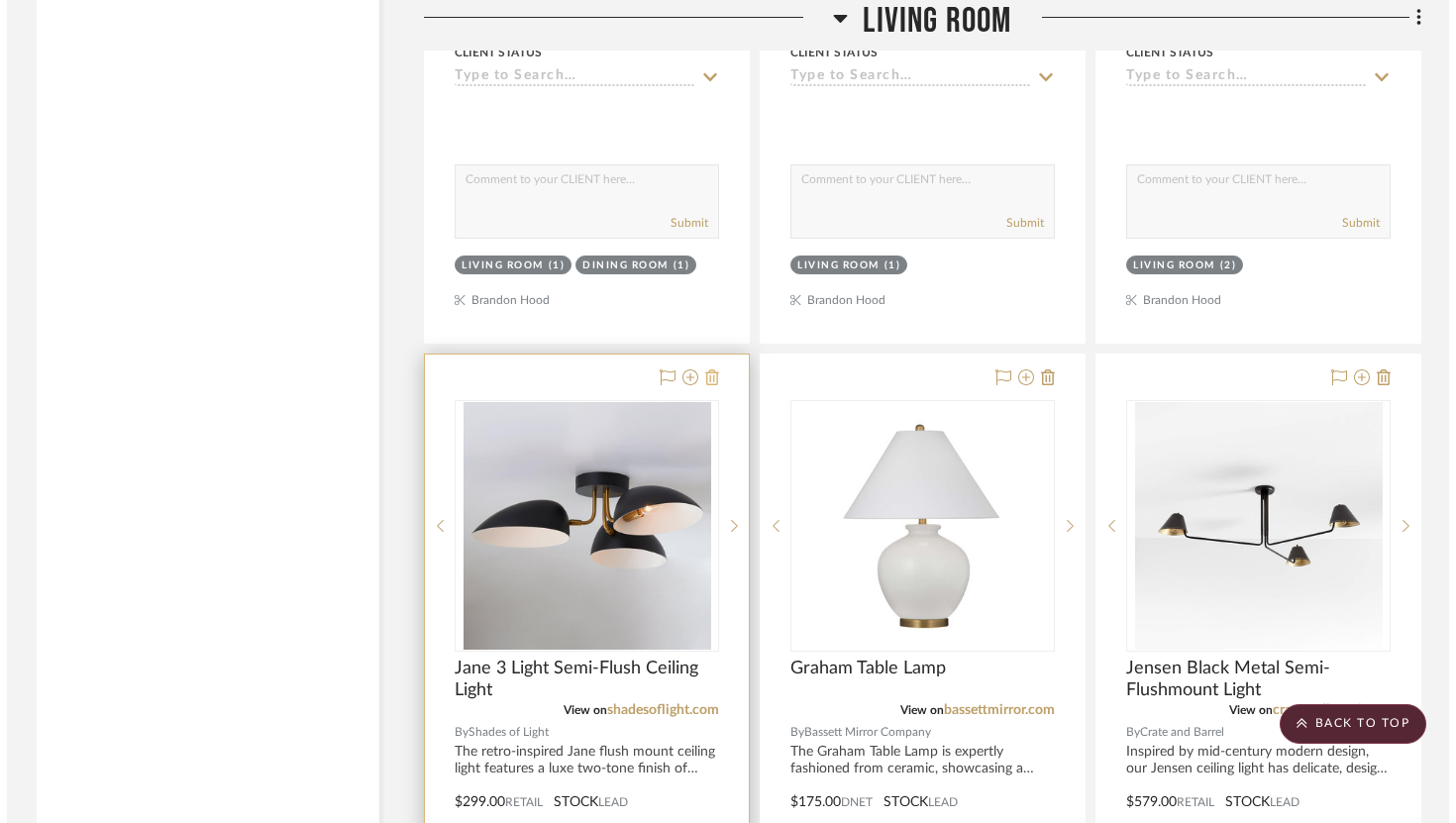 scroll, scrollTop: 0, scrollLeft: 0, axis: both 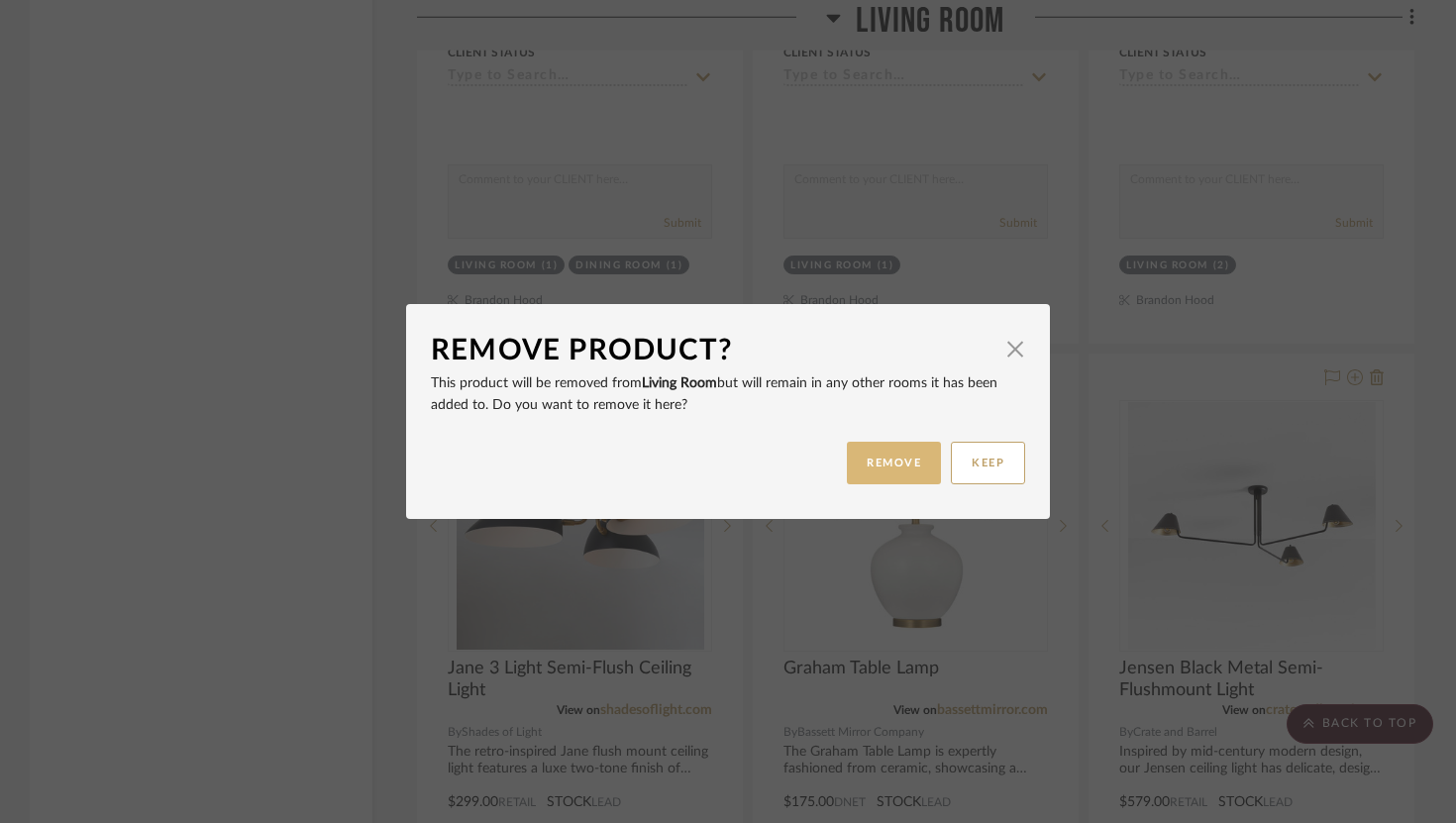 click on "REMOVE" at bounding box center [893, 463] 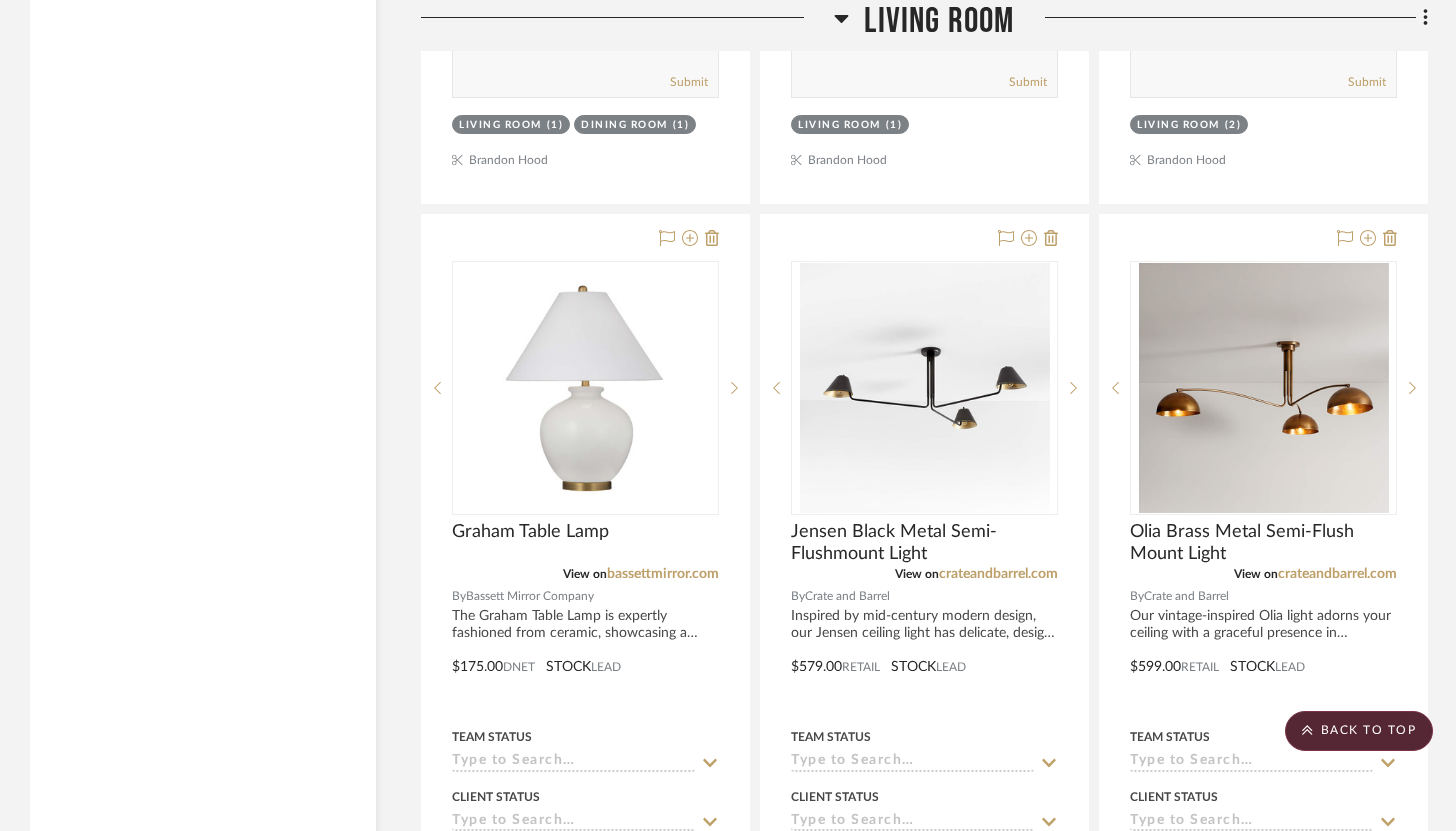 scroll, scrollTop: 16847, scrollLeft: 0, axis: vertical 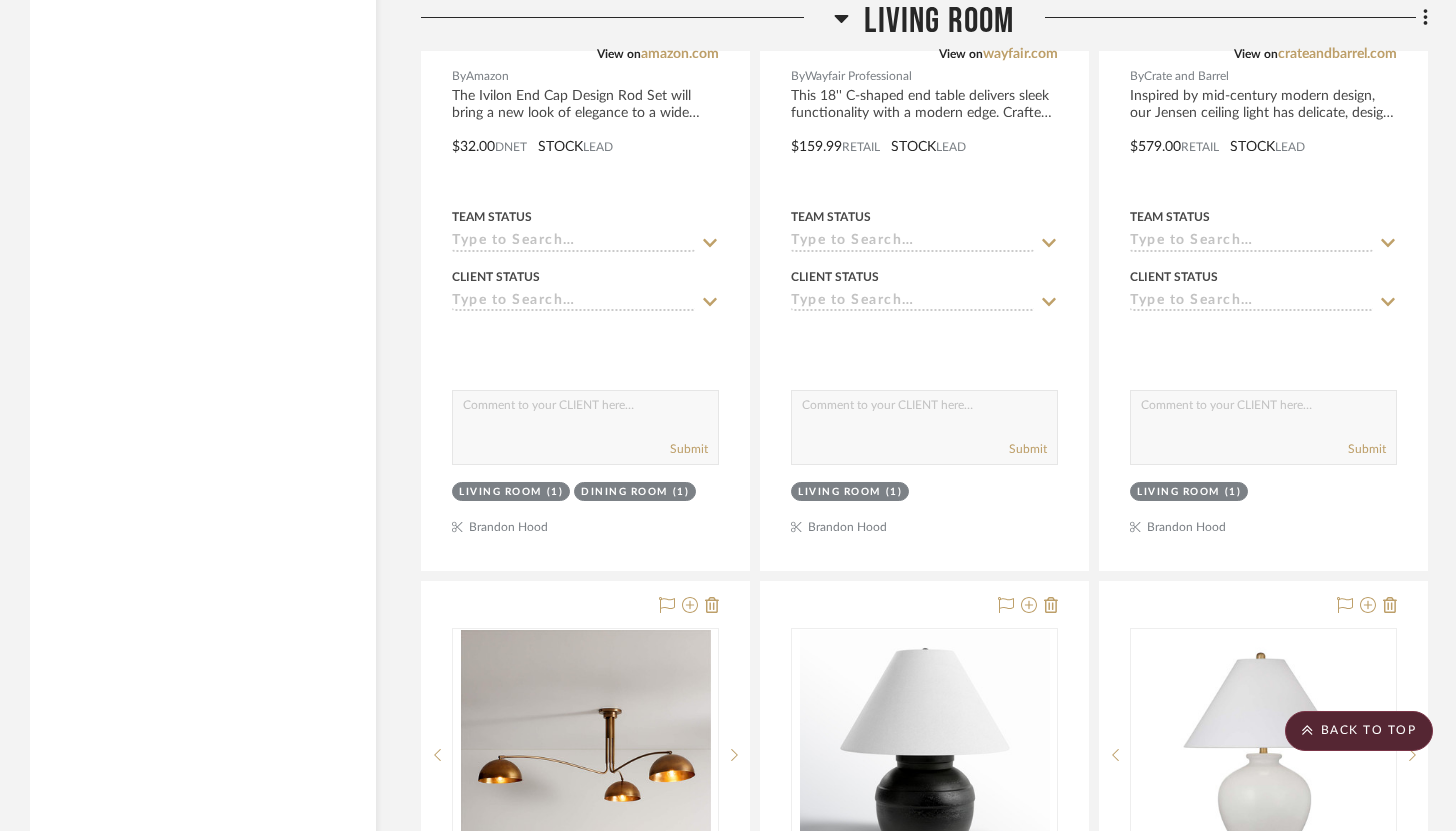 drag, startPoint x: 1143, startPoint y: 157, endPoint x: 1136, endPoint y: 165, distance: 10.630146 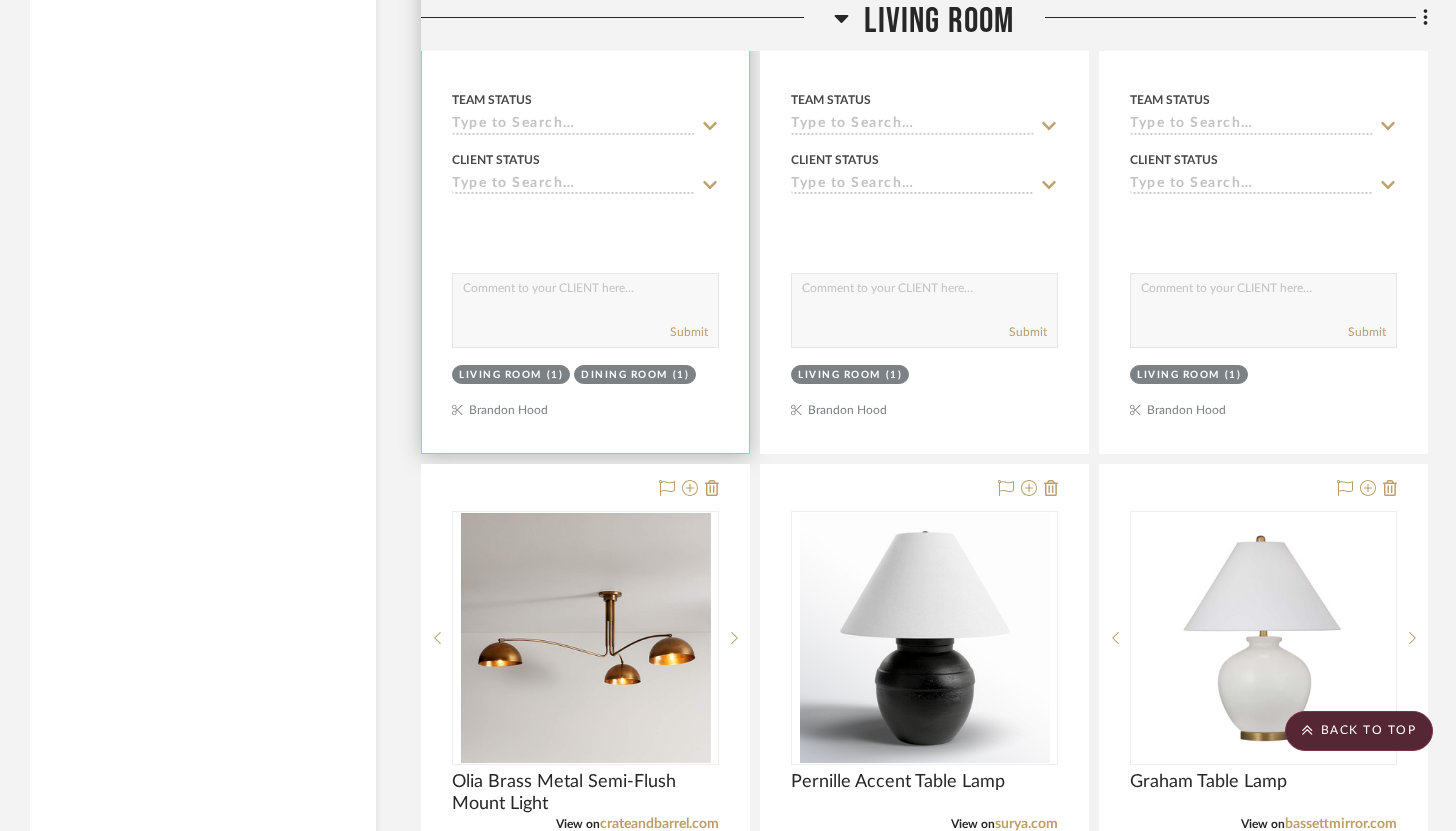 scroll, scrollTop: 16906, scrollLeft: 0, axis: vertical 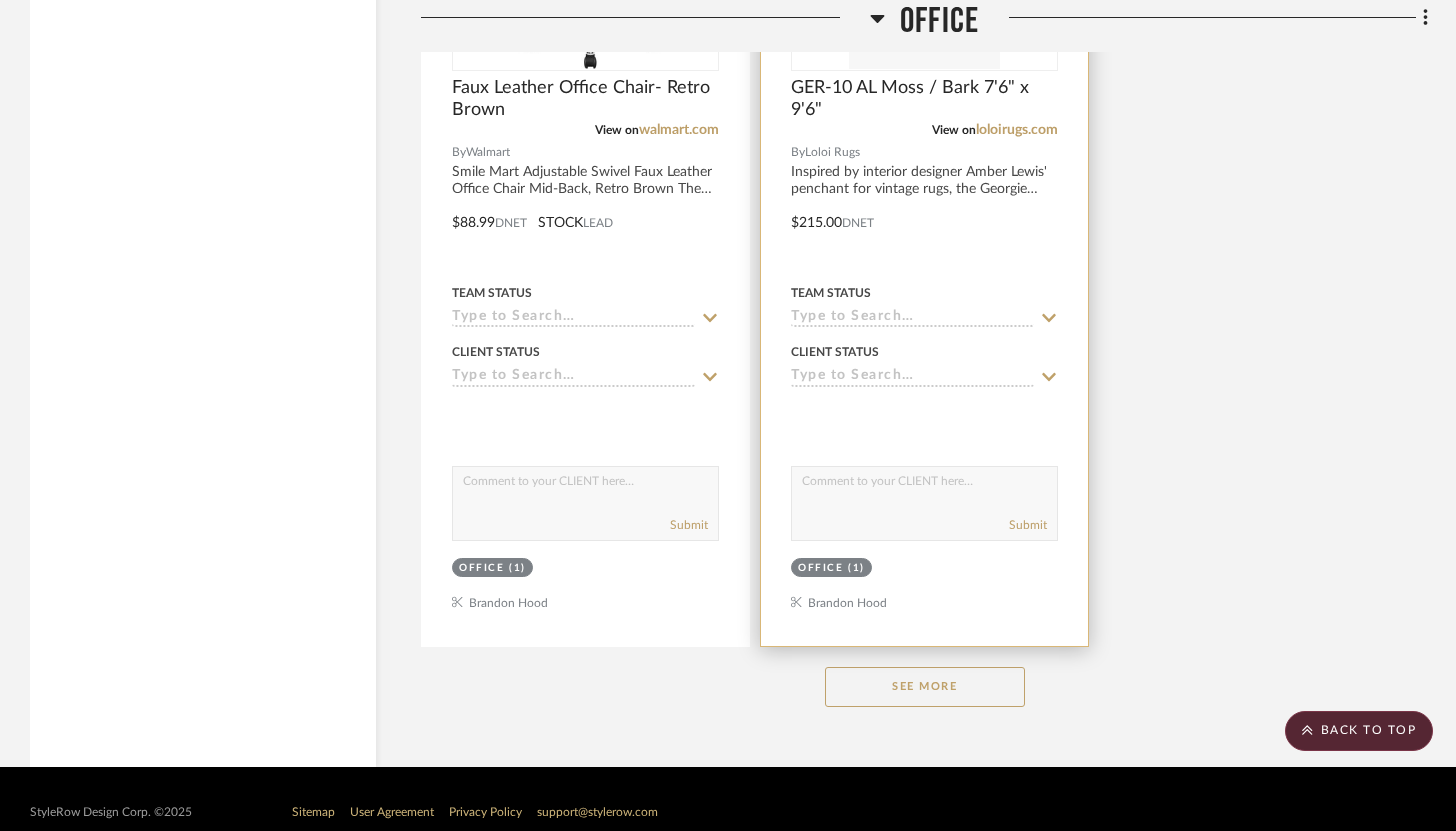 click on "See More" 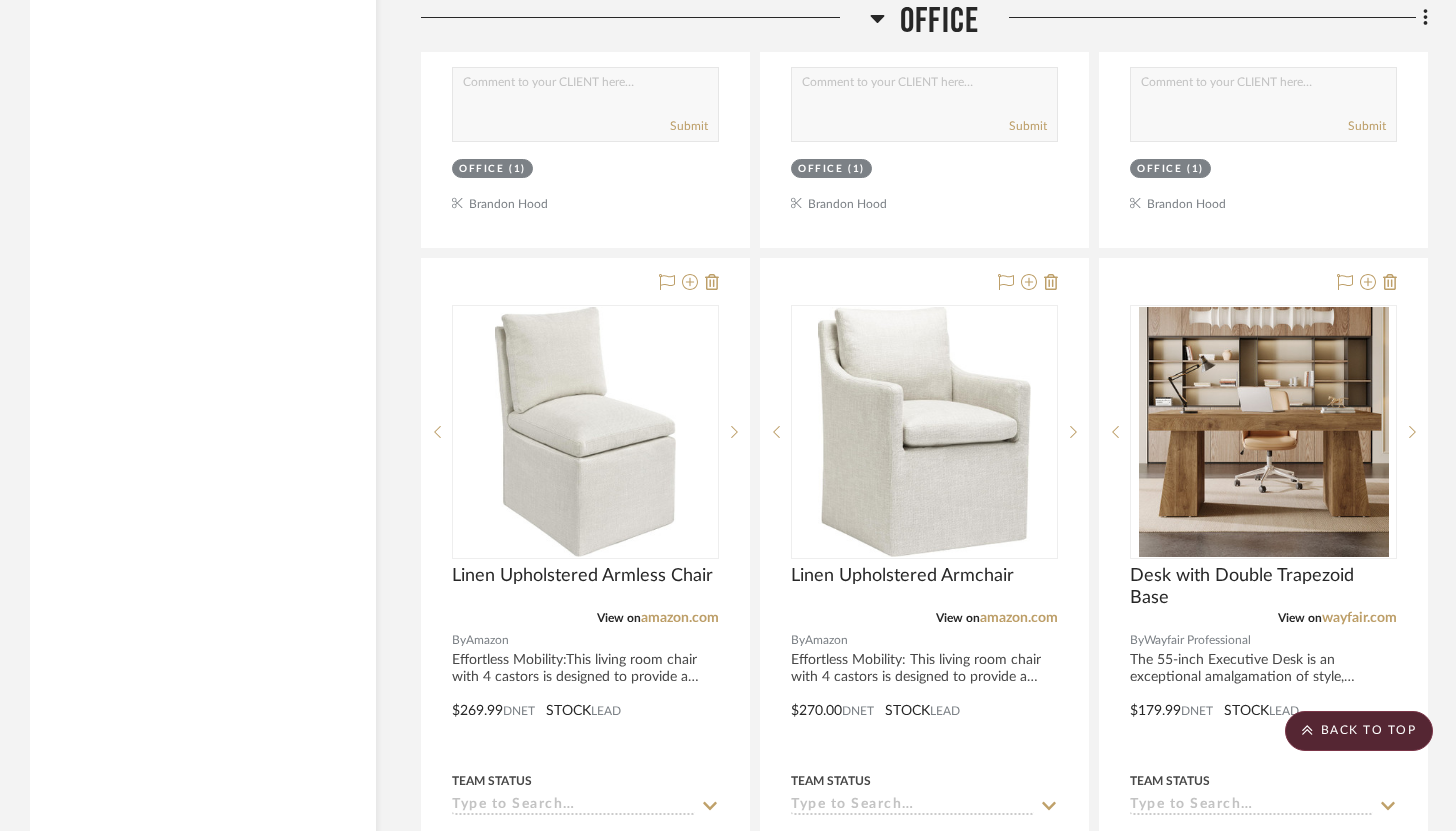 scroll, scrollTop: 26760, scrollLeft: 0, axis: vertical 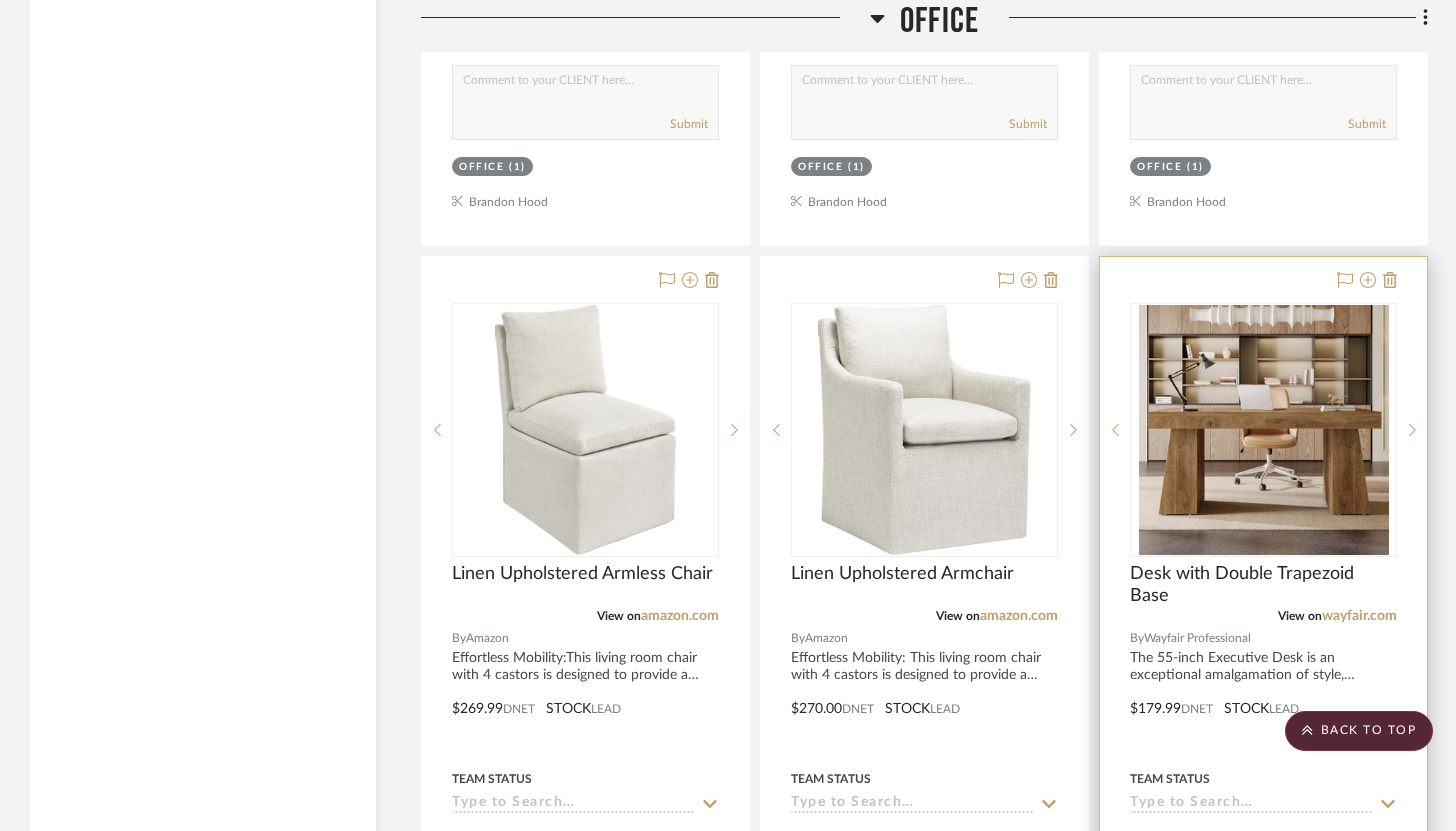 type 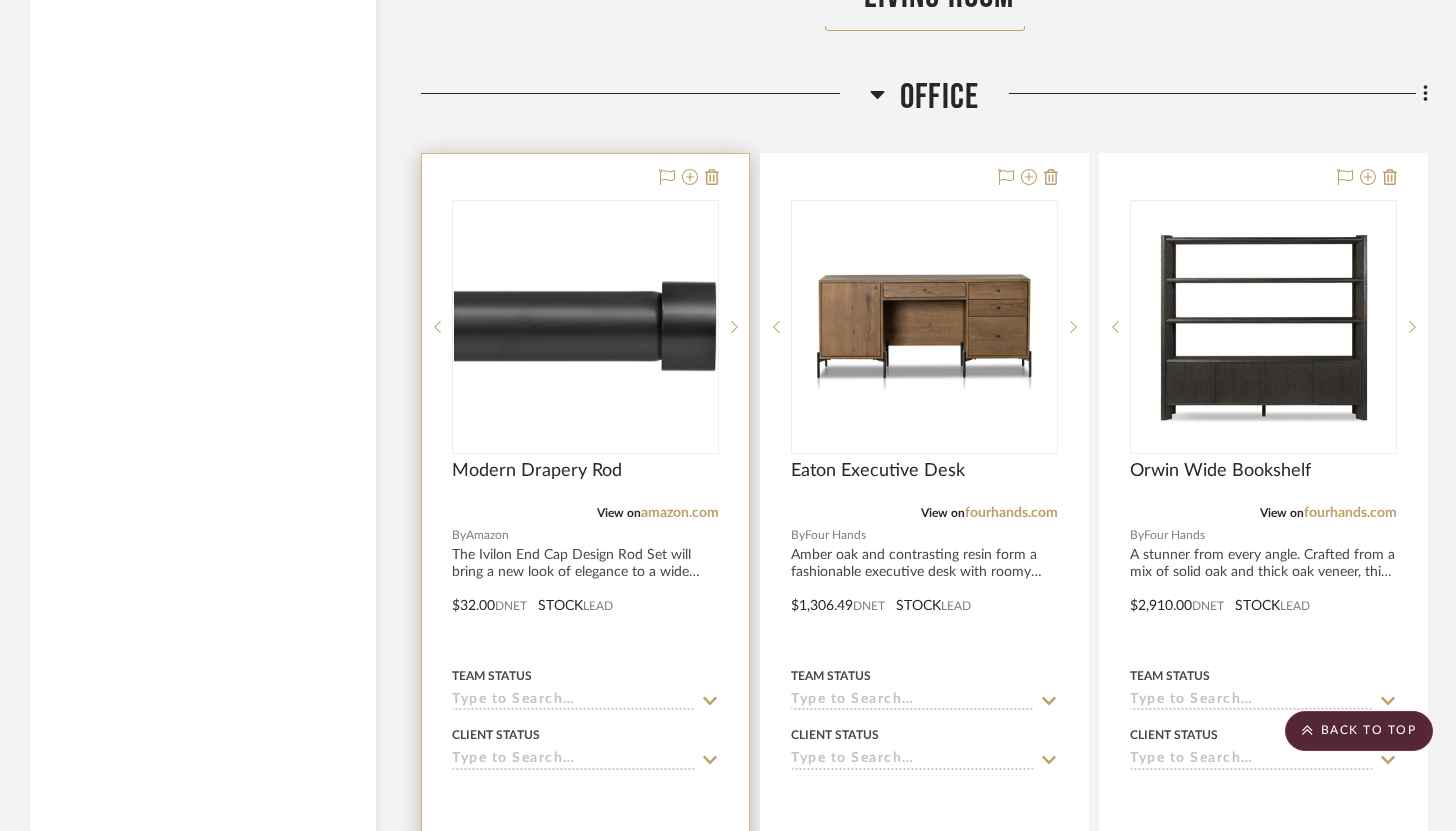 scroll, scrollTop: 22430, scrollLeft: 0, axis: vertical 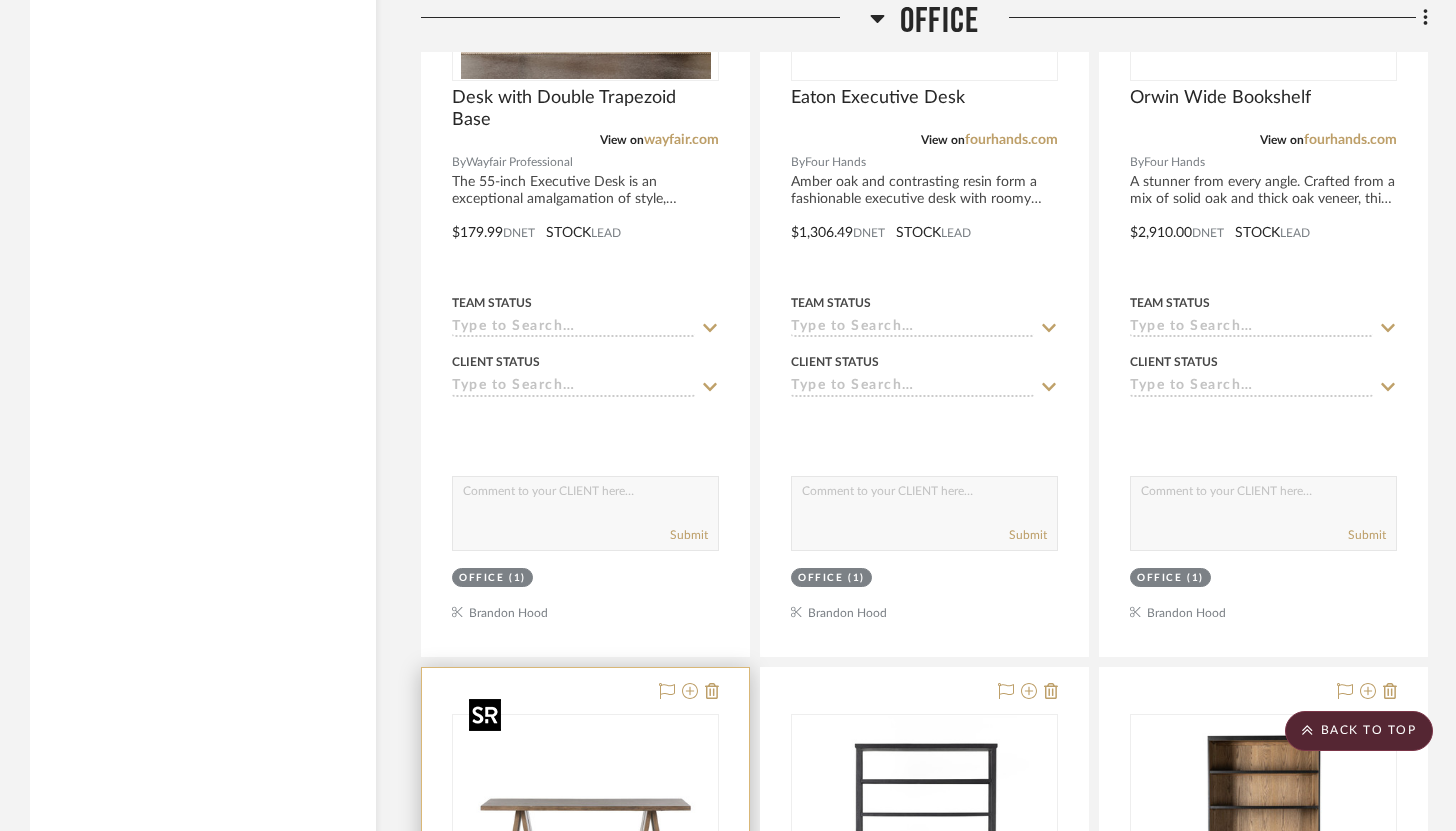 click at bounding box center (586, 841) 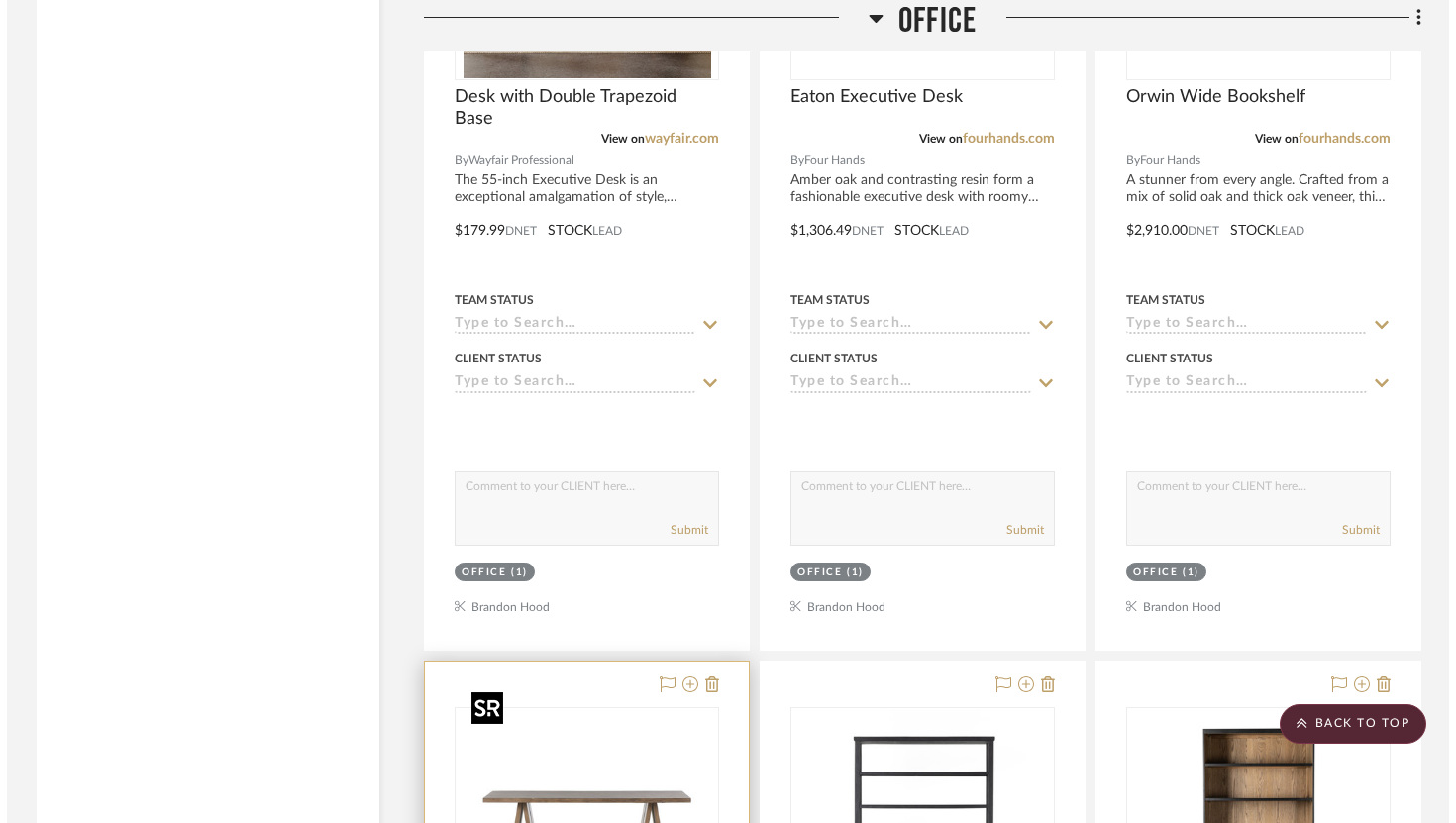 scroll, scrollTop: 0, scrollLeft: 0, axis: both 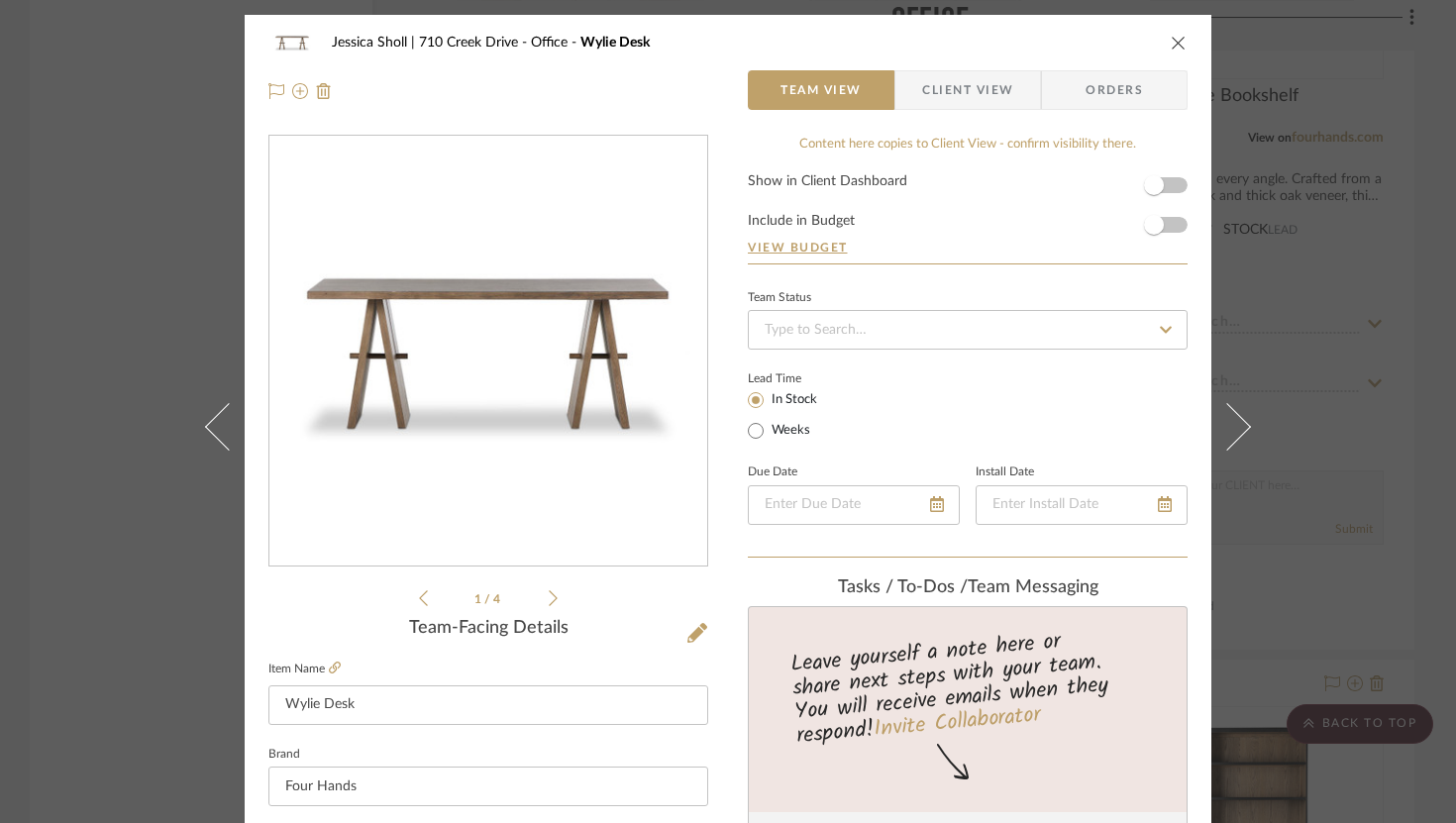 click on "[FIRST] [LAST] | [NUMBER] [STREET] Office Wylie Desk Team View Client View Orders 1 / 4  Team-Facing Details   Item Name  Wylie Desk  Brand  Four Hands  Internal Description  A minimalist frame on this large-scale desk lets the natural character of cracked oak take center stage. Designed with A-frame legs with exposed wood dowel joinery.  Dimensions  75.00"w x 30.00"d x 30.00"h  Product Specifications  Colors: Rustic Grey Veneer
Materials: Thick Oak Veneer, Solid Oak
Weight: 151.02 lb  Item Costs   View Budget   Markup %  100%  Unit Cost  $1,069.00  Cost Type  DNET  Client Unit Price   $2,138.00   Quantity  1  Unit Type  Each  Subtotal   $2,138.00   Tax %  9.25%  Total Tax   $197.77   Shipping Cost  $0.00  Ship. Markup %  0% Taxable  Total Shipping   $0.00  Total Client Price  $2,335.77  Your Cost  $1,167.88  Your Margin  $1,069.00  Content here copies to Client View - confirm visibility there.  Show in Client Dashboard   Include in Budget   View Budget  Team Status  Lead Time  In Stock Weeks  Due Date   Office" at bounding box center [728, 411] 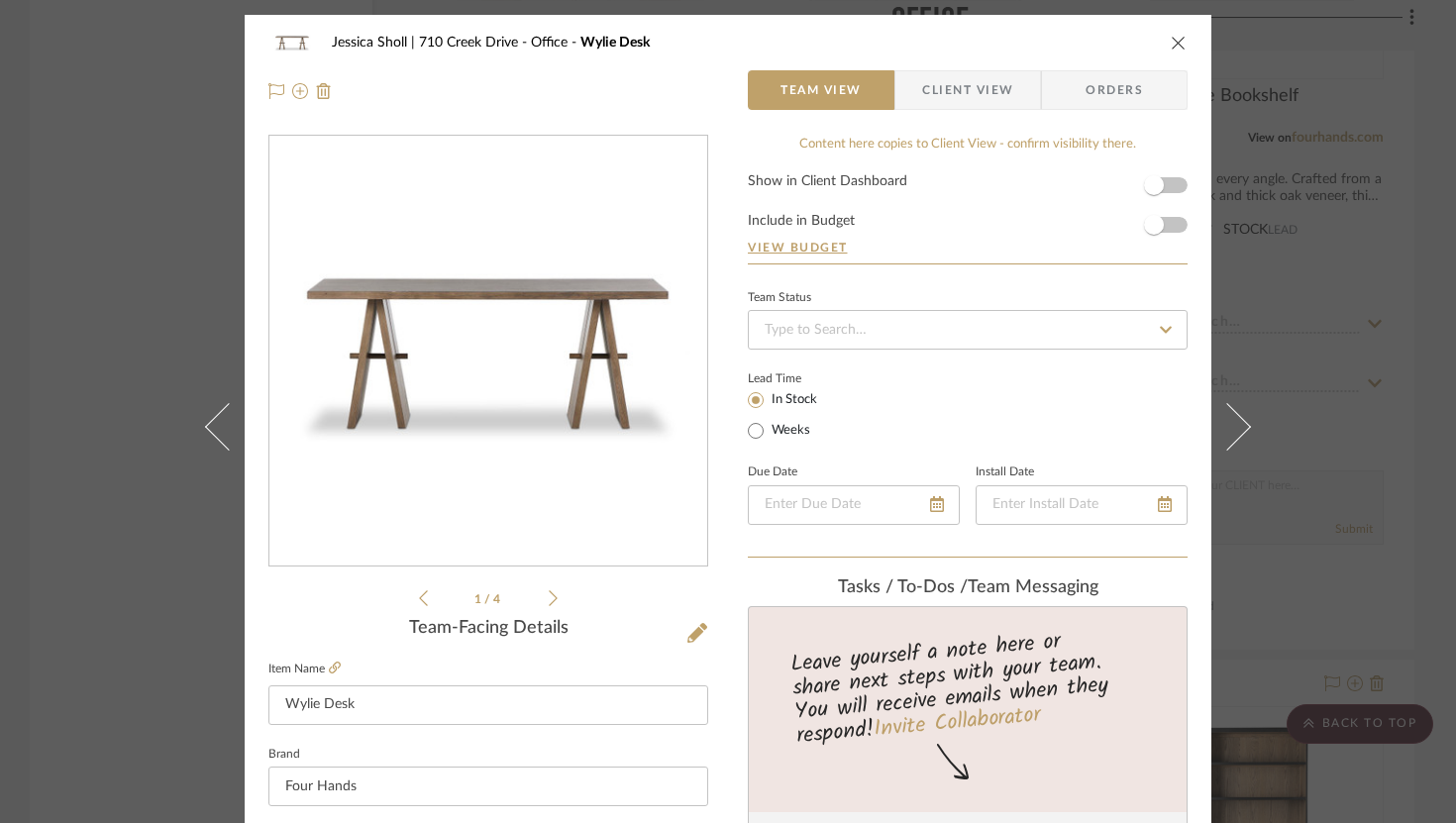 click at bounding box center (1179, 43) 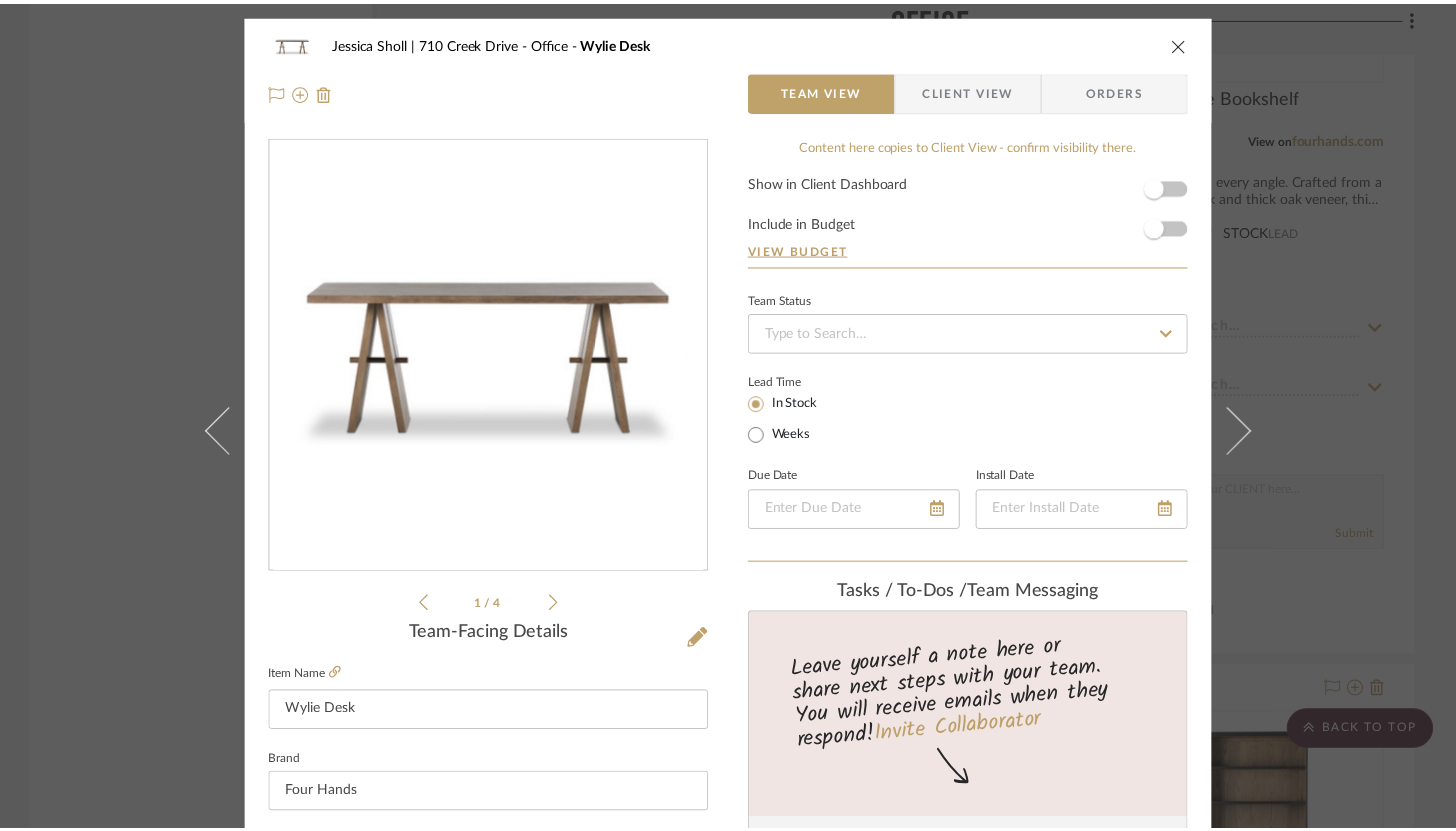 scroll, scrollTop: 22801, scrollLeft: 0, axis: vertical 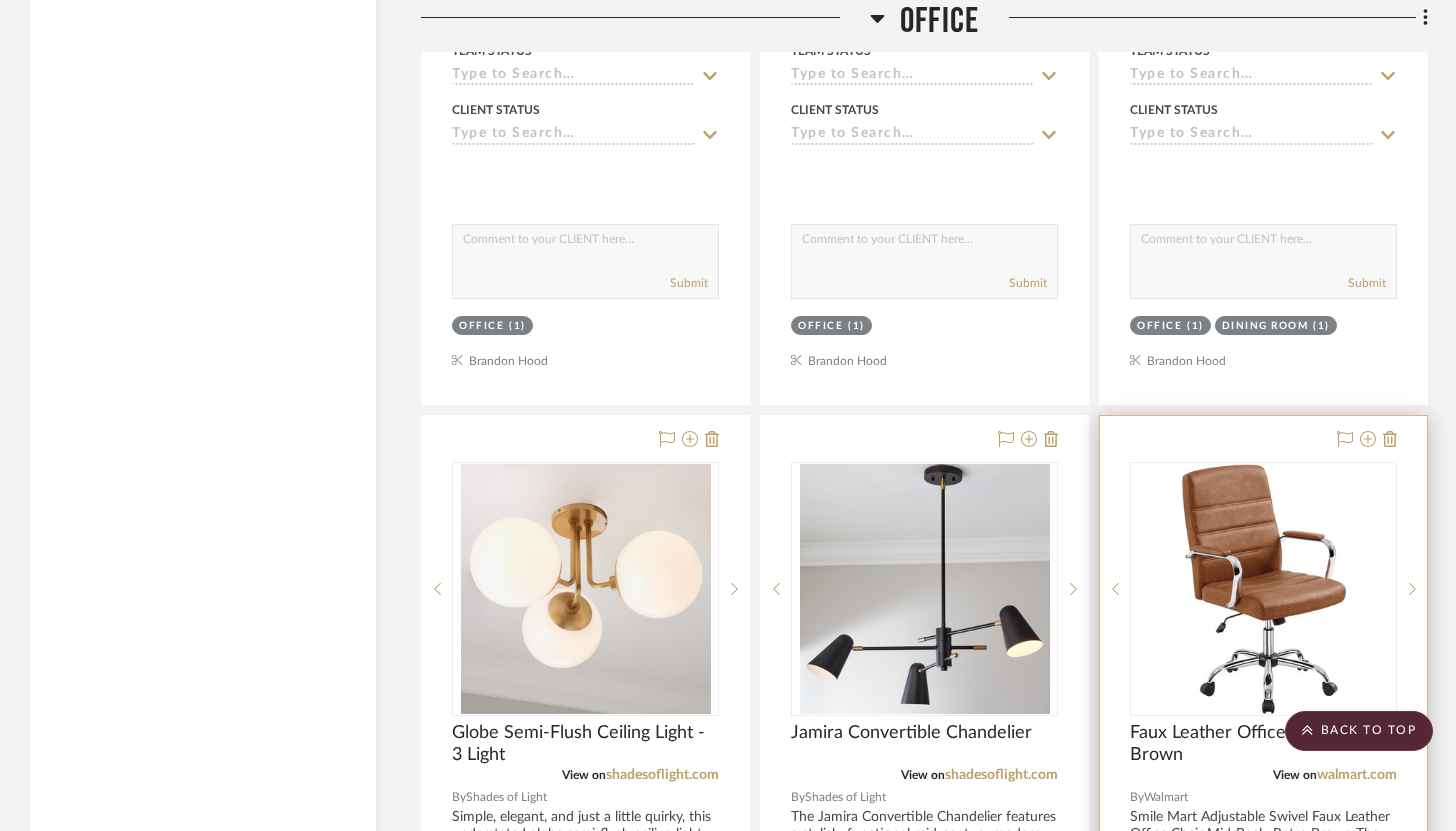 drag, startPoint x: 1357, startPoint y: 330, endPoint x: 1374, endPoint y: 604, distance: 274.52686 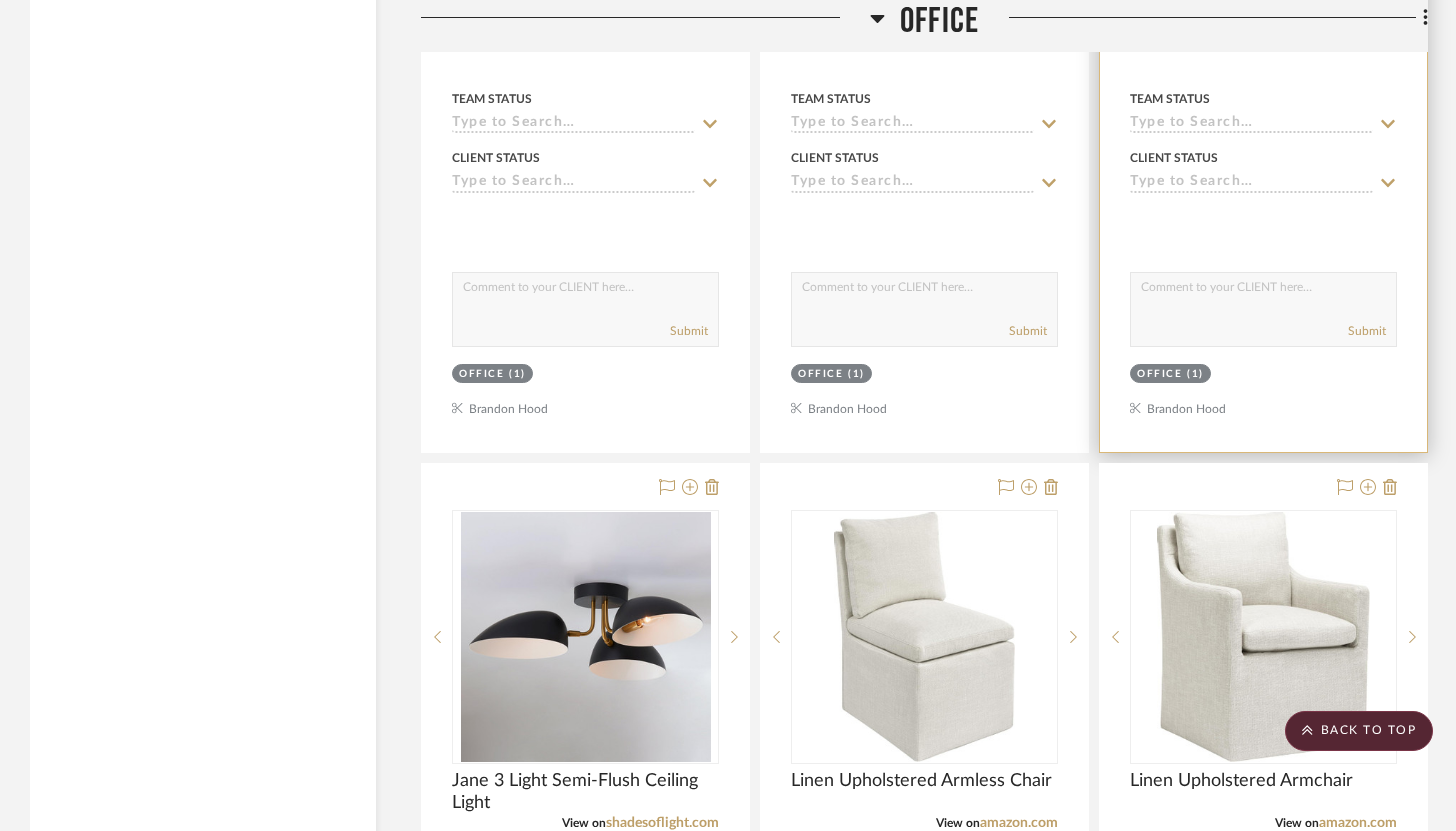 scroll, scrollTop: 26589, scrollLeft: 0, axis: vertical 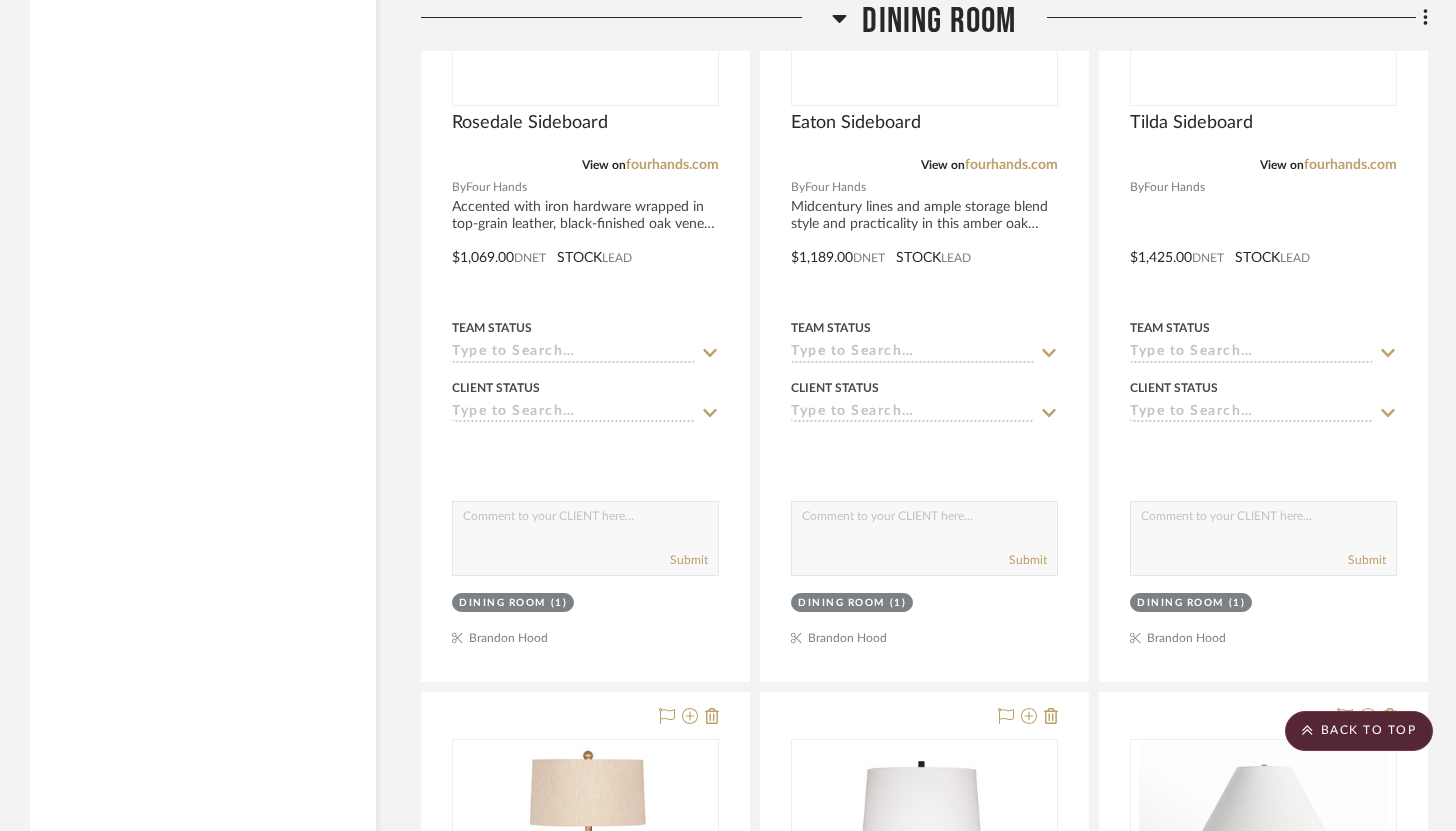 drag, startPoint x: 1342, startPoint y: 229, endPoint x: 247, endPoint y: 8, distance: 1117.0792 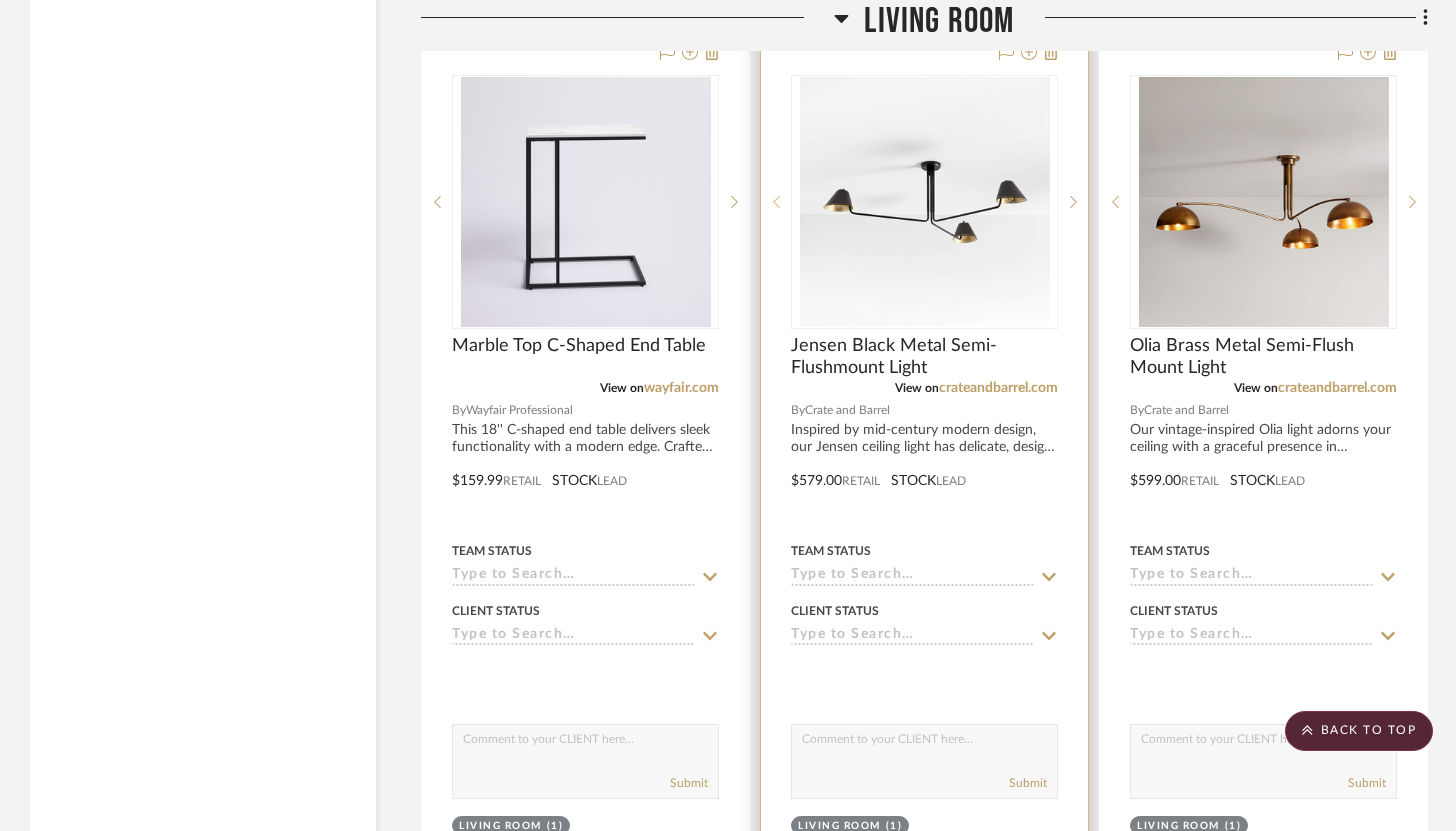 scroll, scrollTop: 16015, scrollLeft: 0, axis: vertical 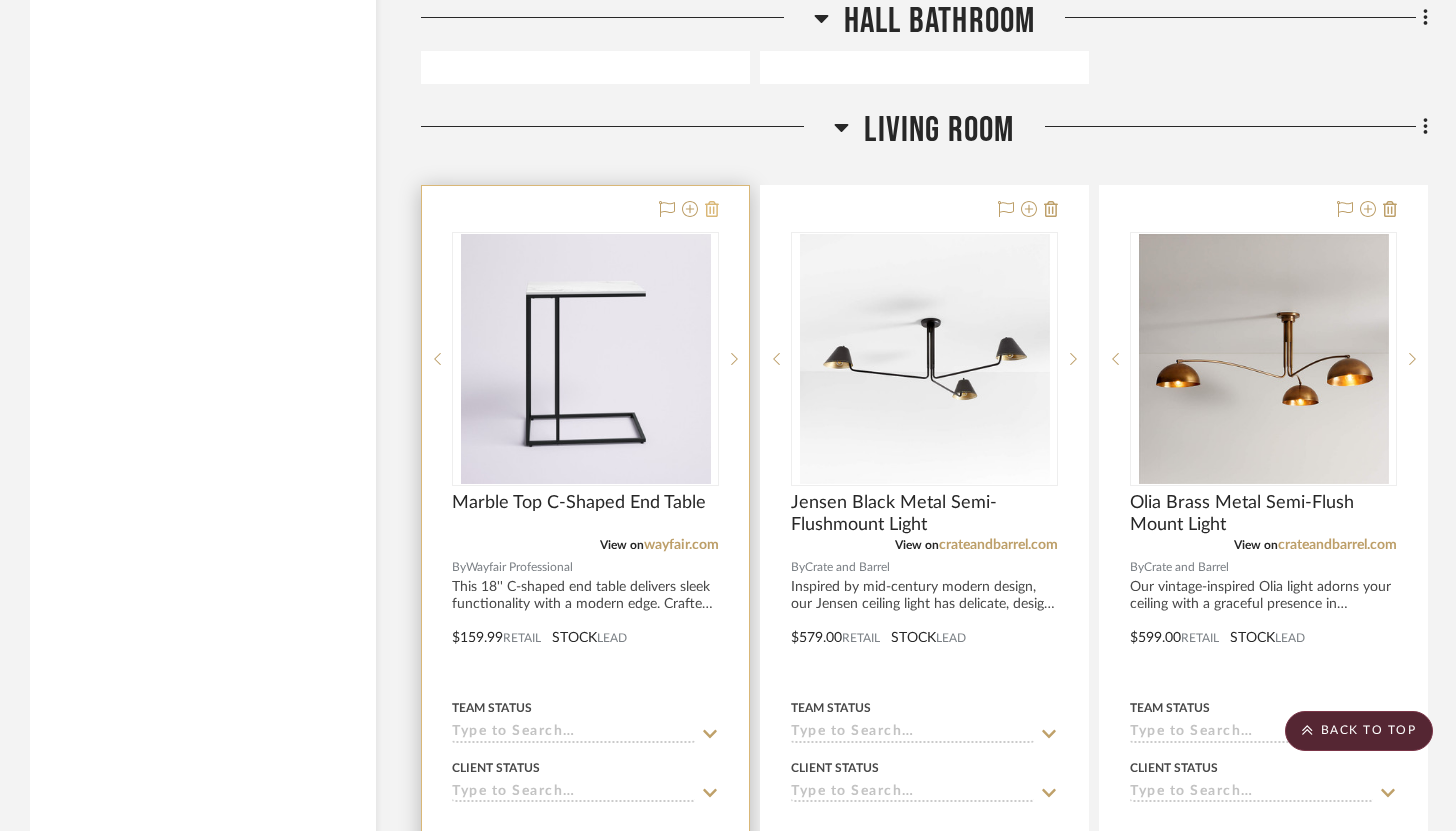 click 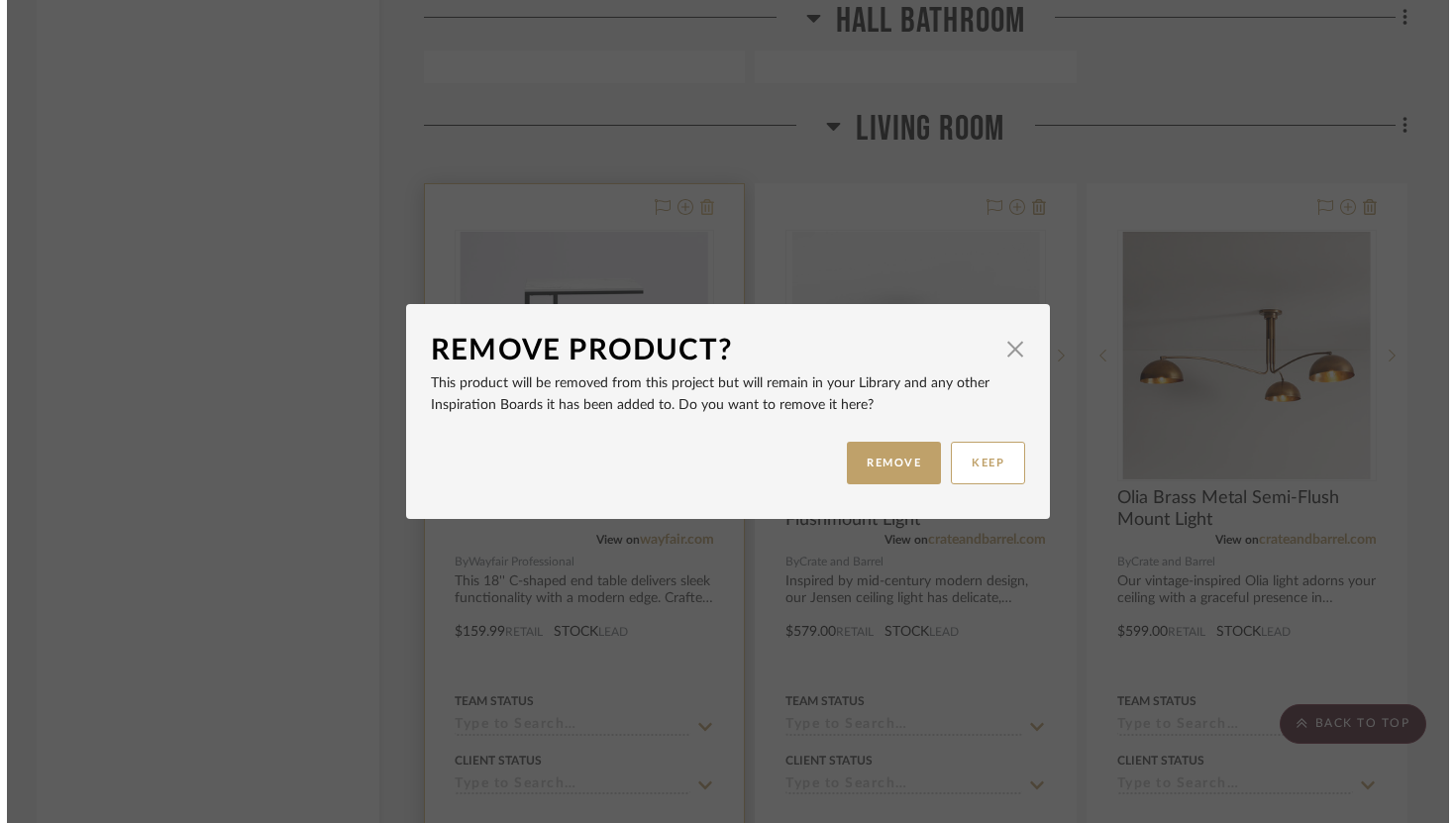 scroll, scrollTop: 0, scrollLeft: 0, axis: both 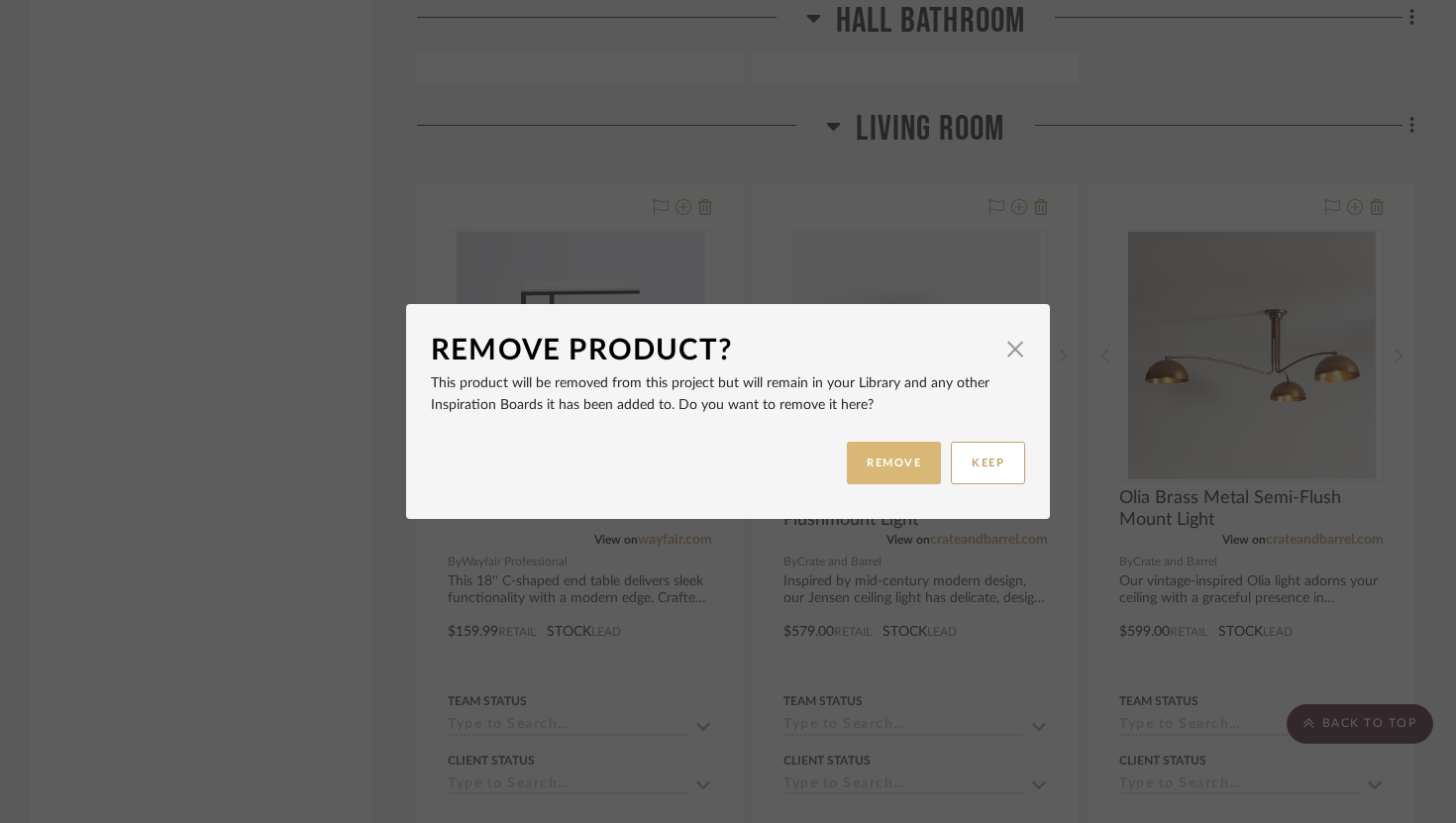 click on "REMOVE" at bounding box center [893, 463] 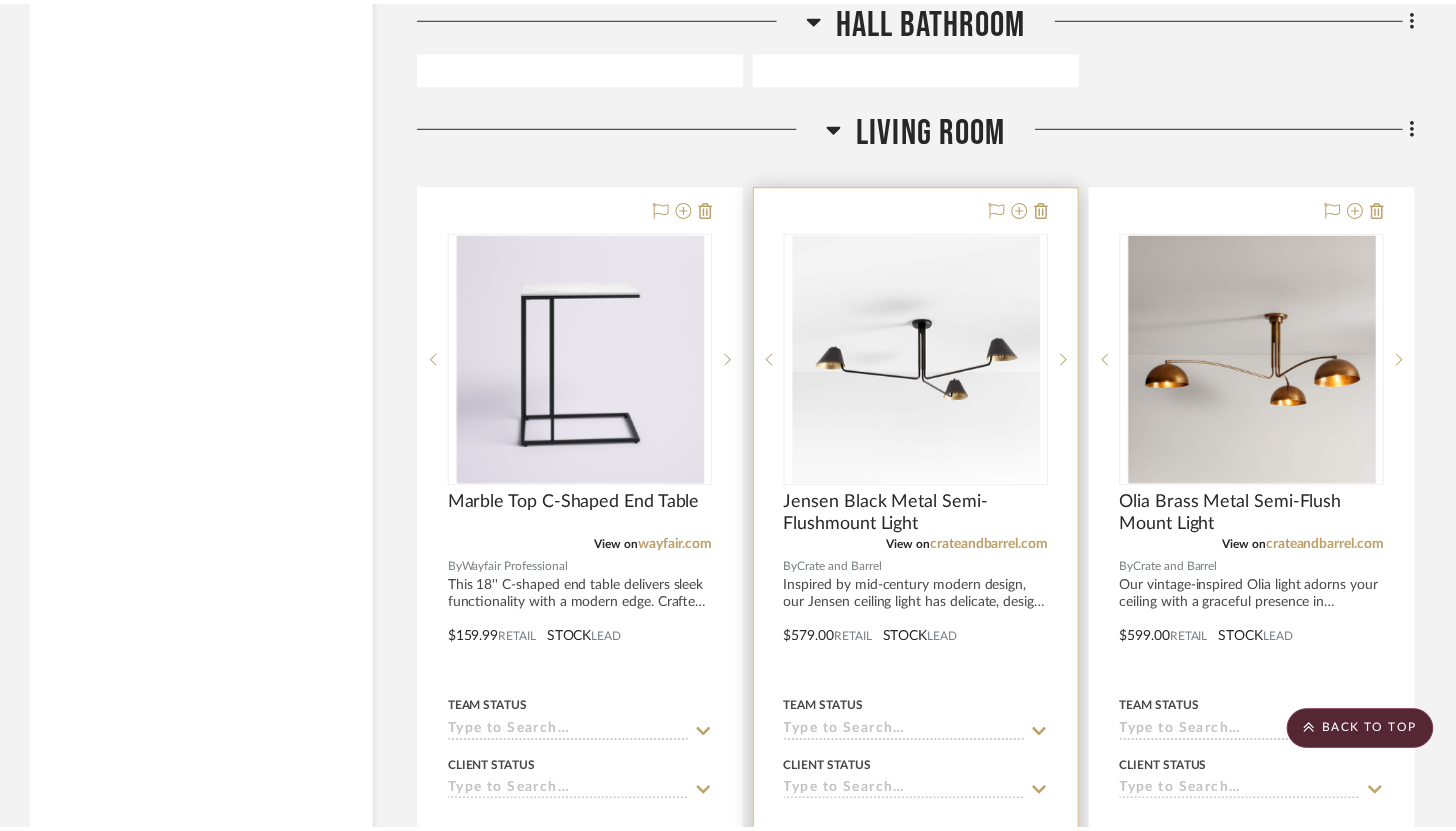 scroll, scrollTop: 16015, scrollLeft: 0, axis: vertical 